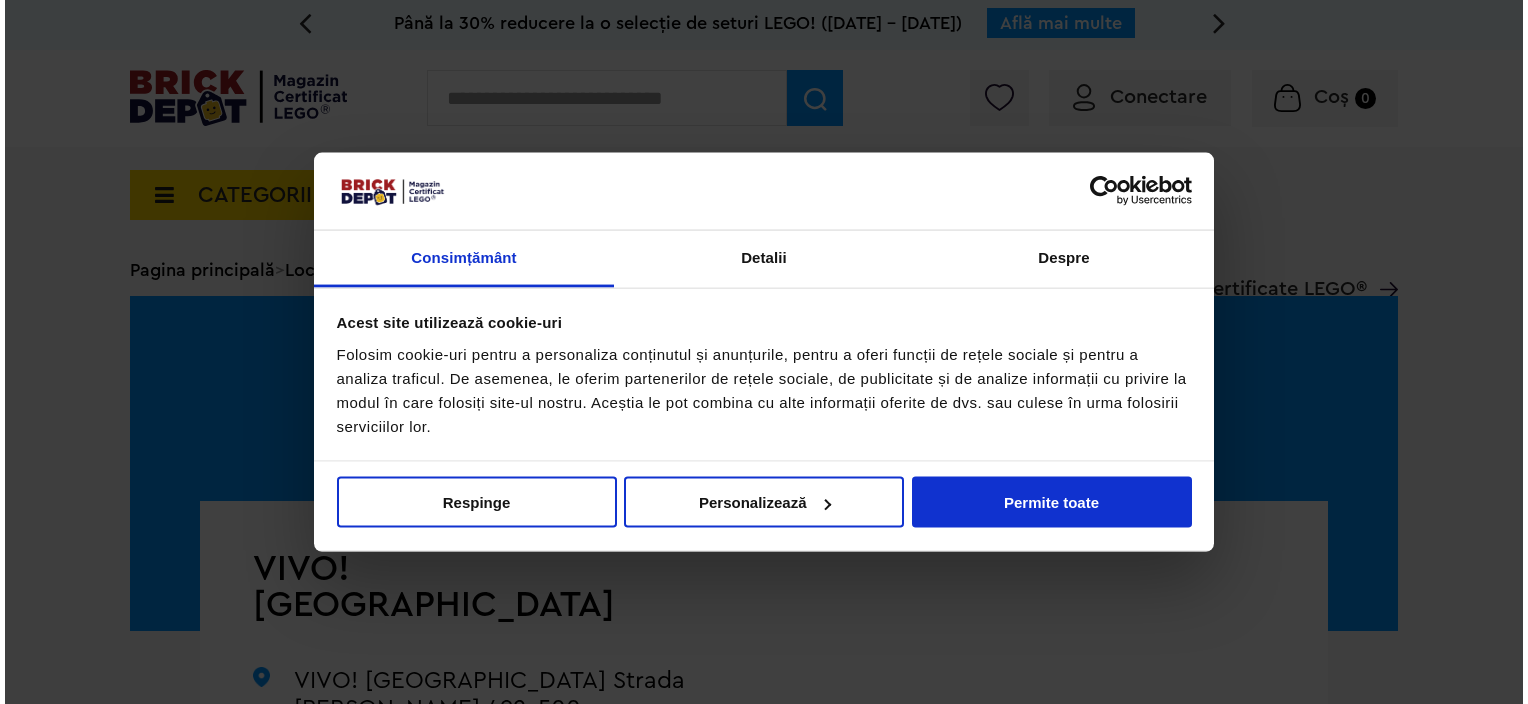 scroll, scrollTop: 0, scrollLeft: 0, axis: both 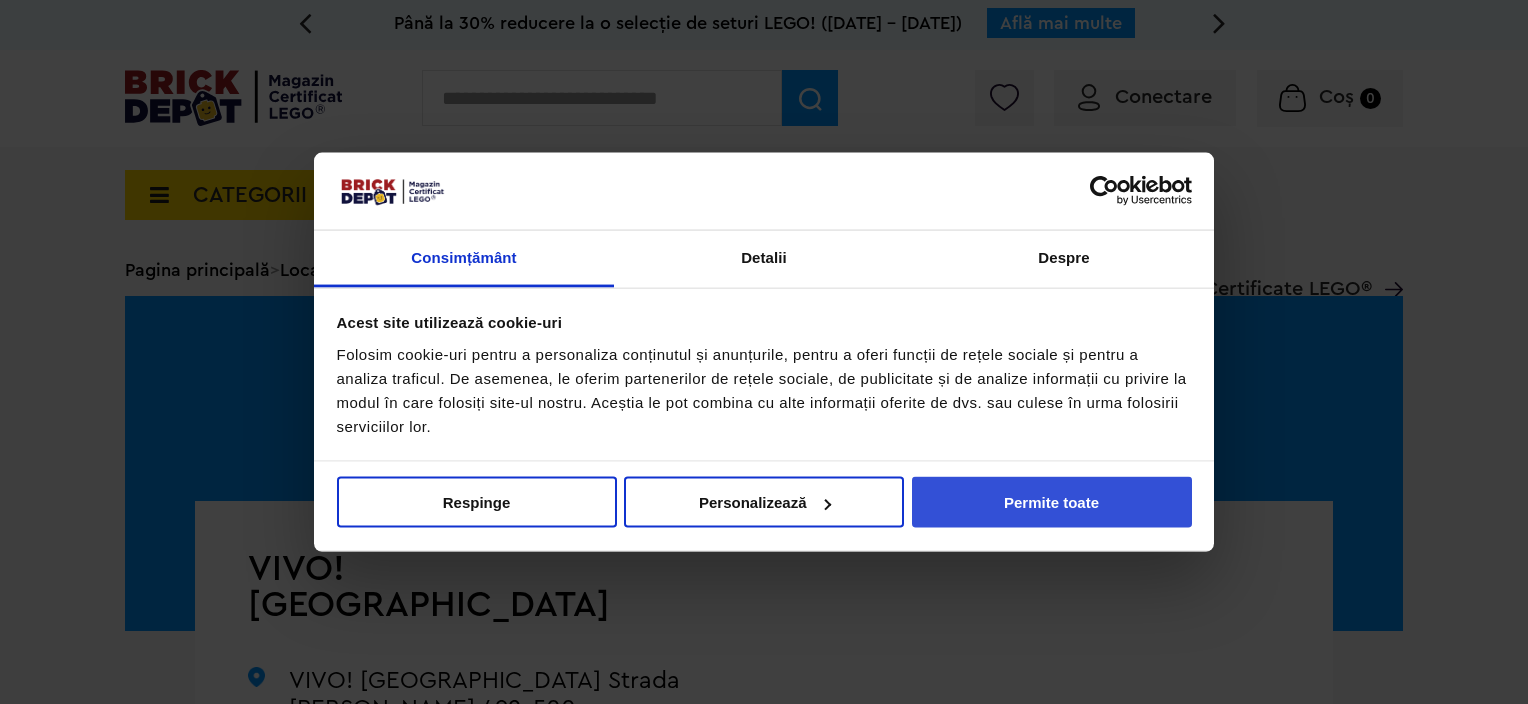 click on "Permite toate" at bounding box center [1052, 502] 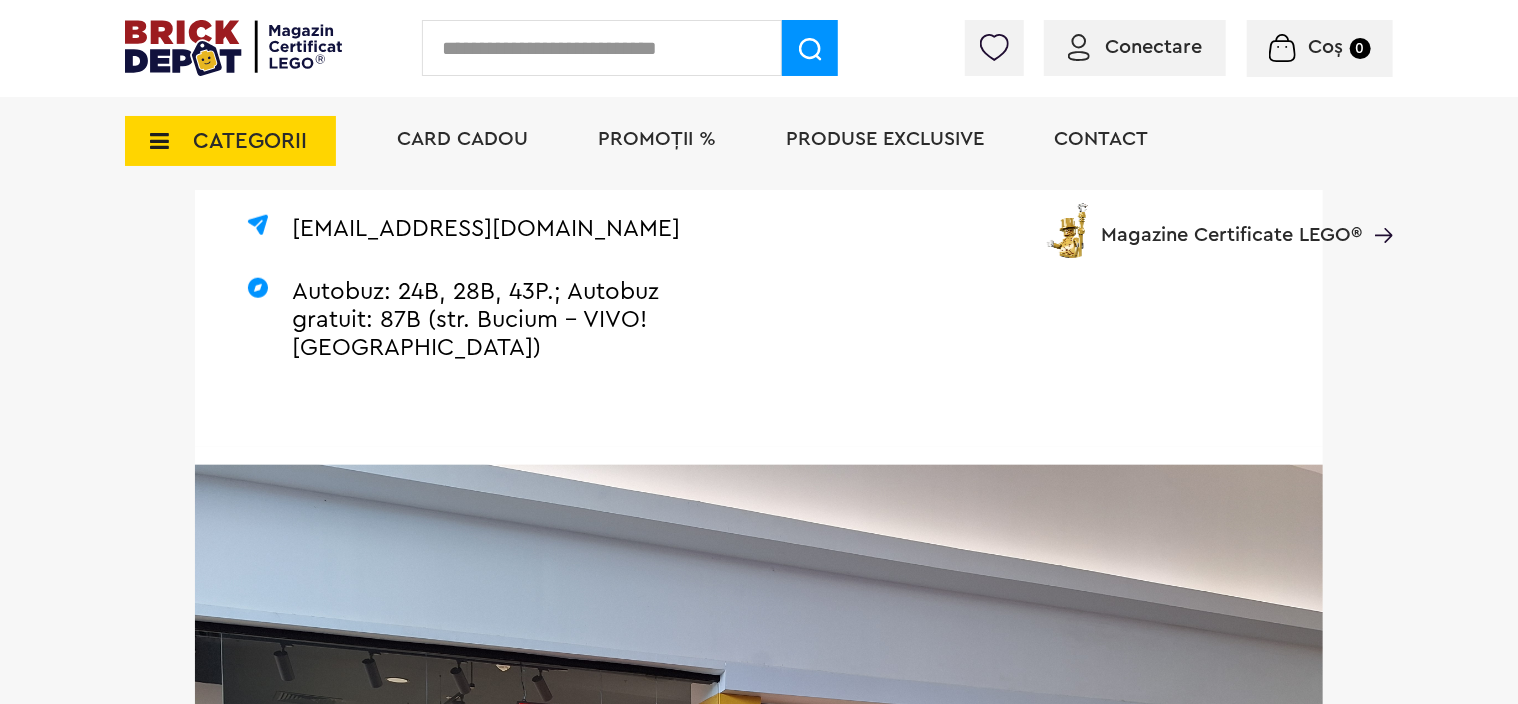scroll, scrollTop: 800, scrollLeft: 0, axis: vertical 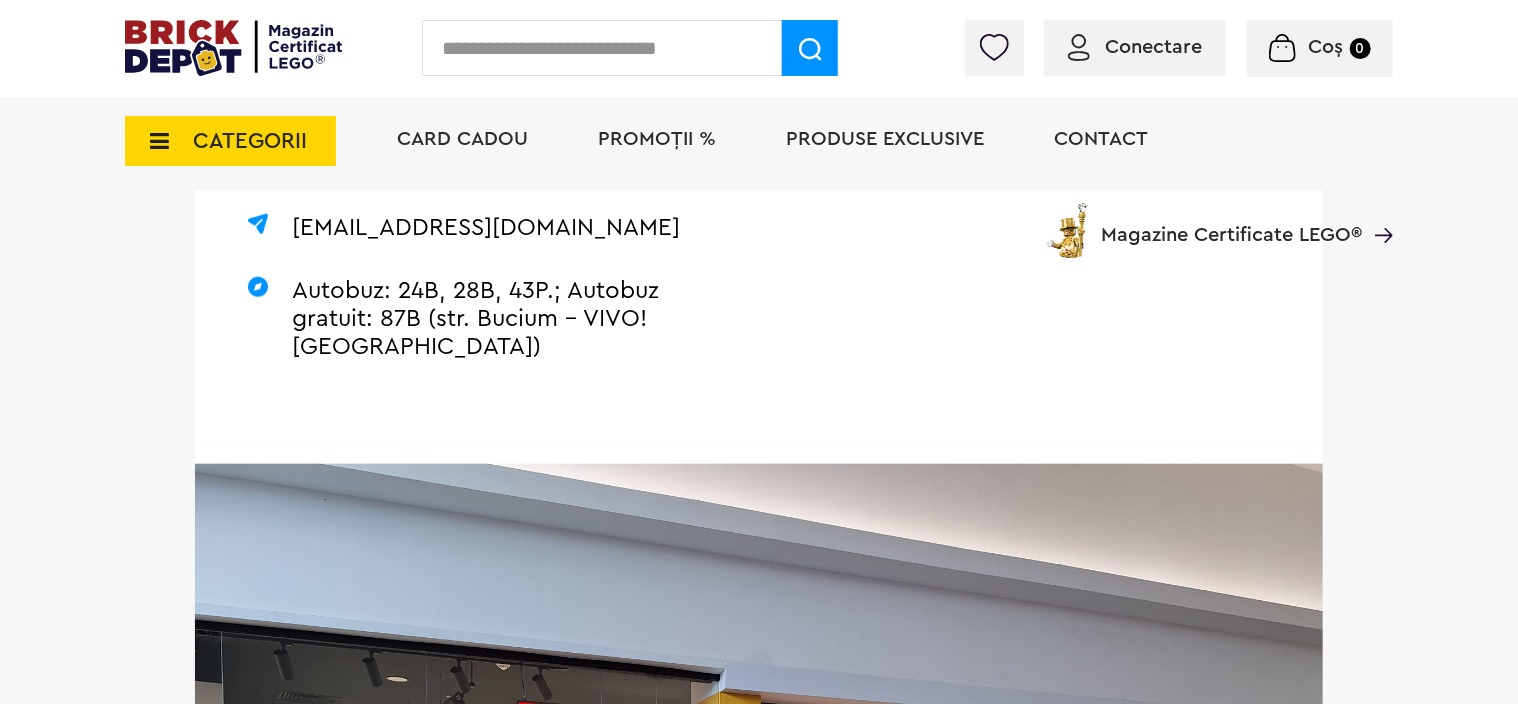 click on "PROMOȚII %" at bounding box center (657, 139) 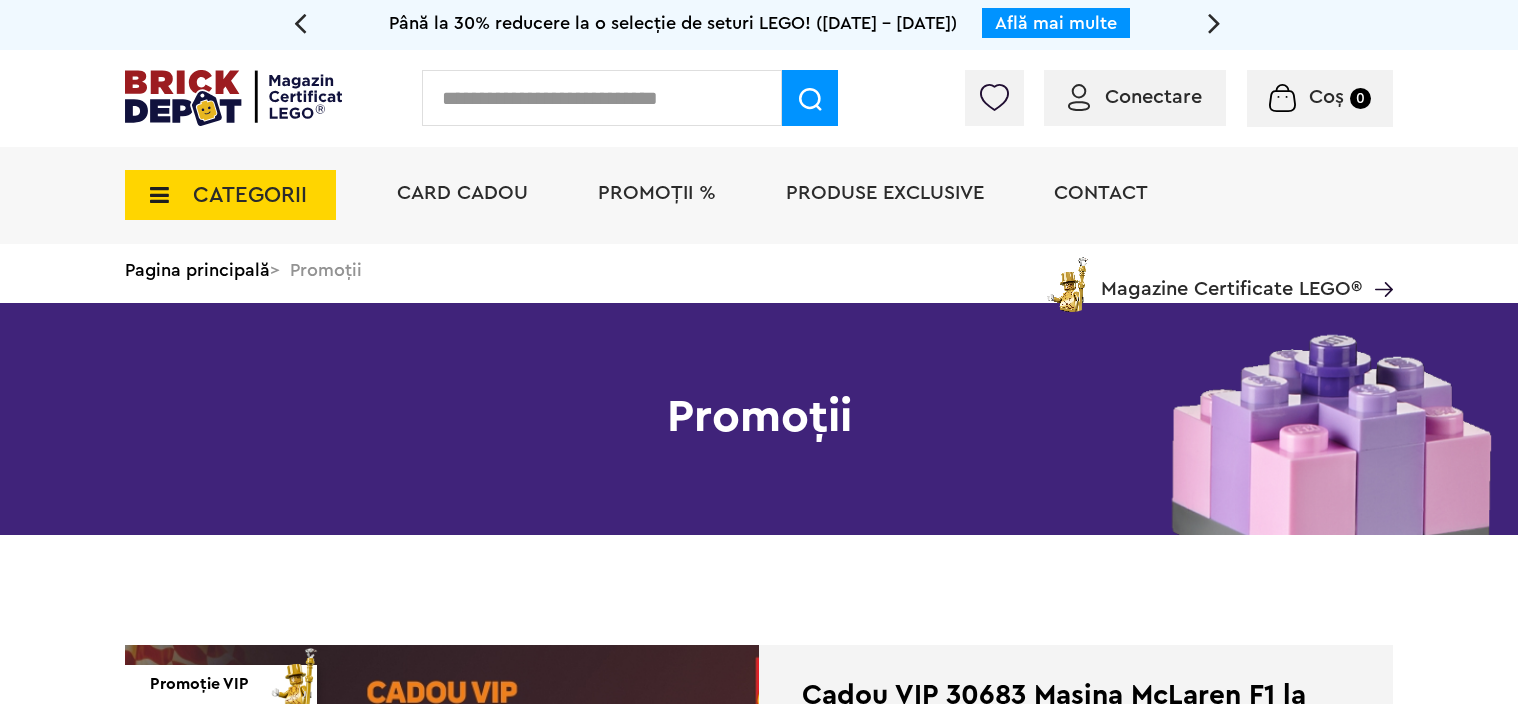 scroll, scrollTop: 100, scrollLeft: 0, axis: vertical 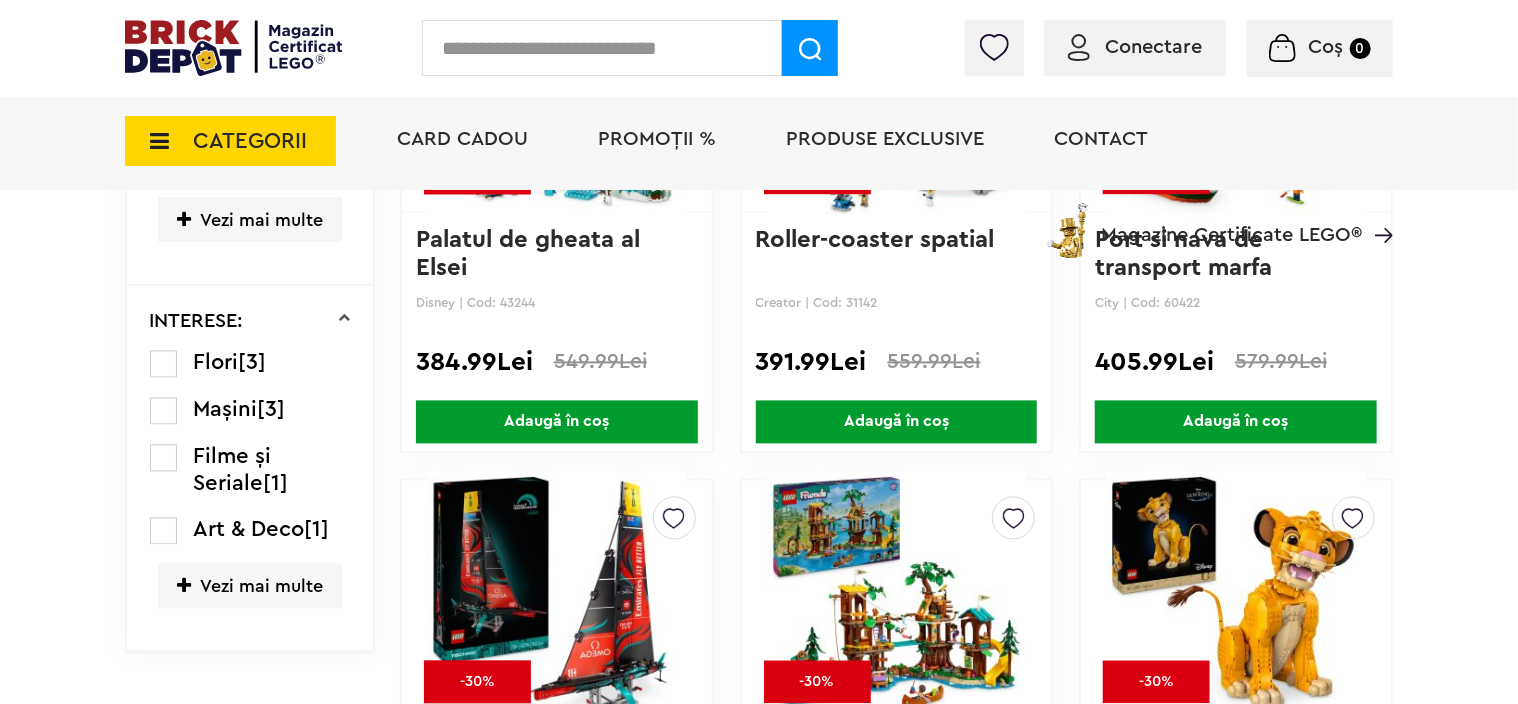 click on "Vezi mai multe" at bounding box center (250, 219) 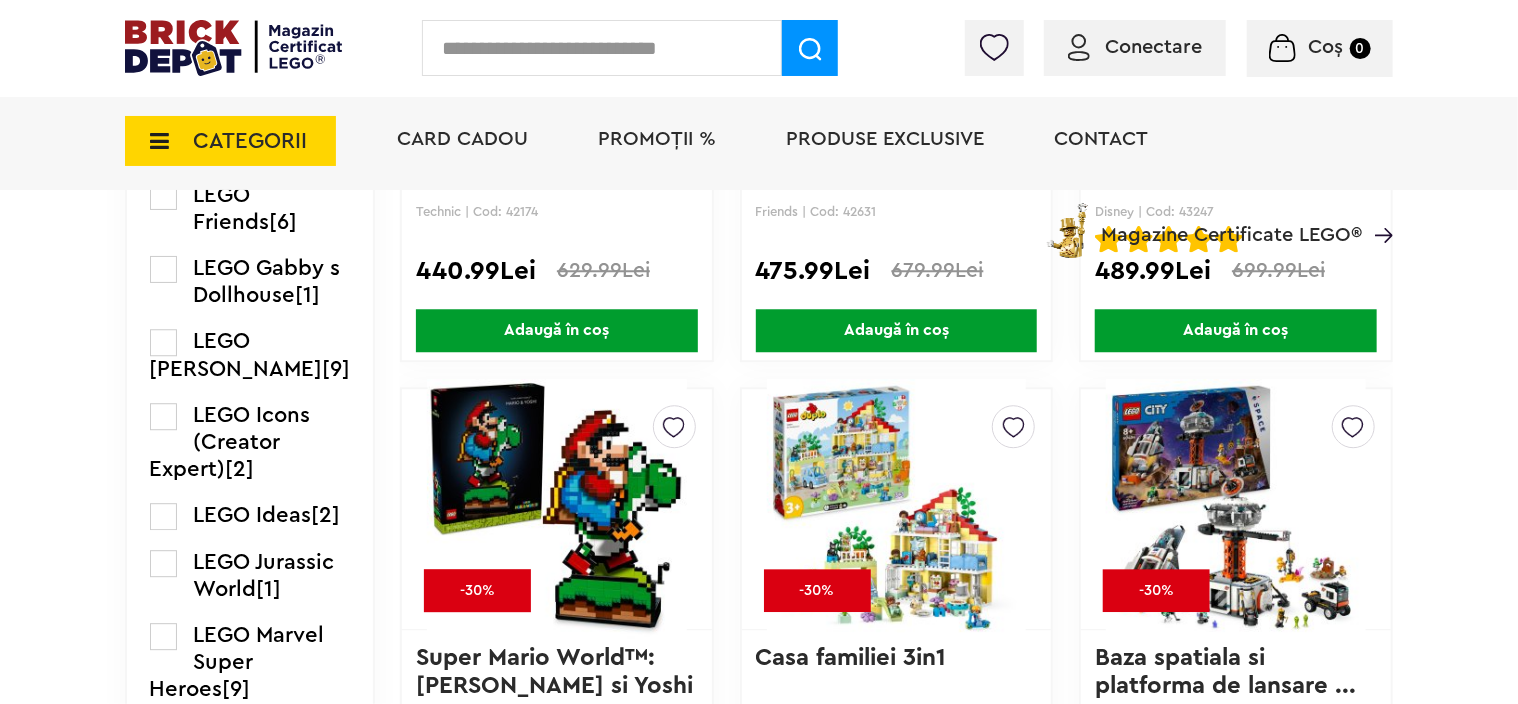 click on "CATEGORII" at bounding box center (230, 141) 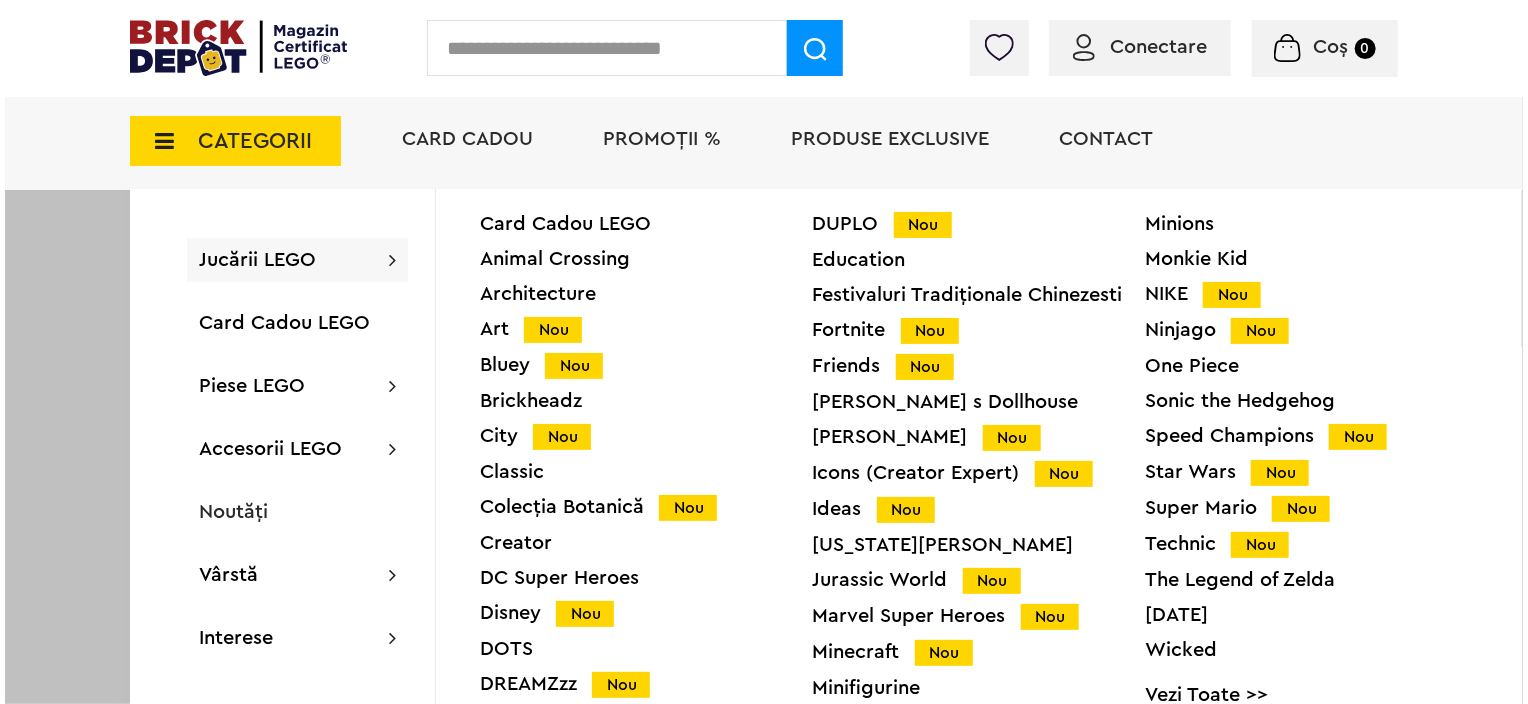 scroll, scrollTop: 2501, scrollLeft: 0, axis: vertical 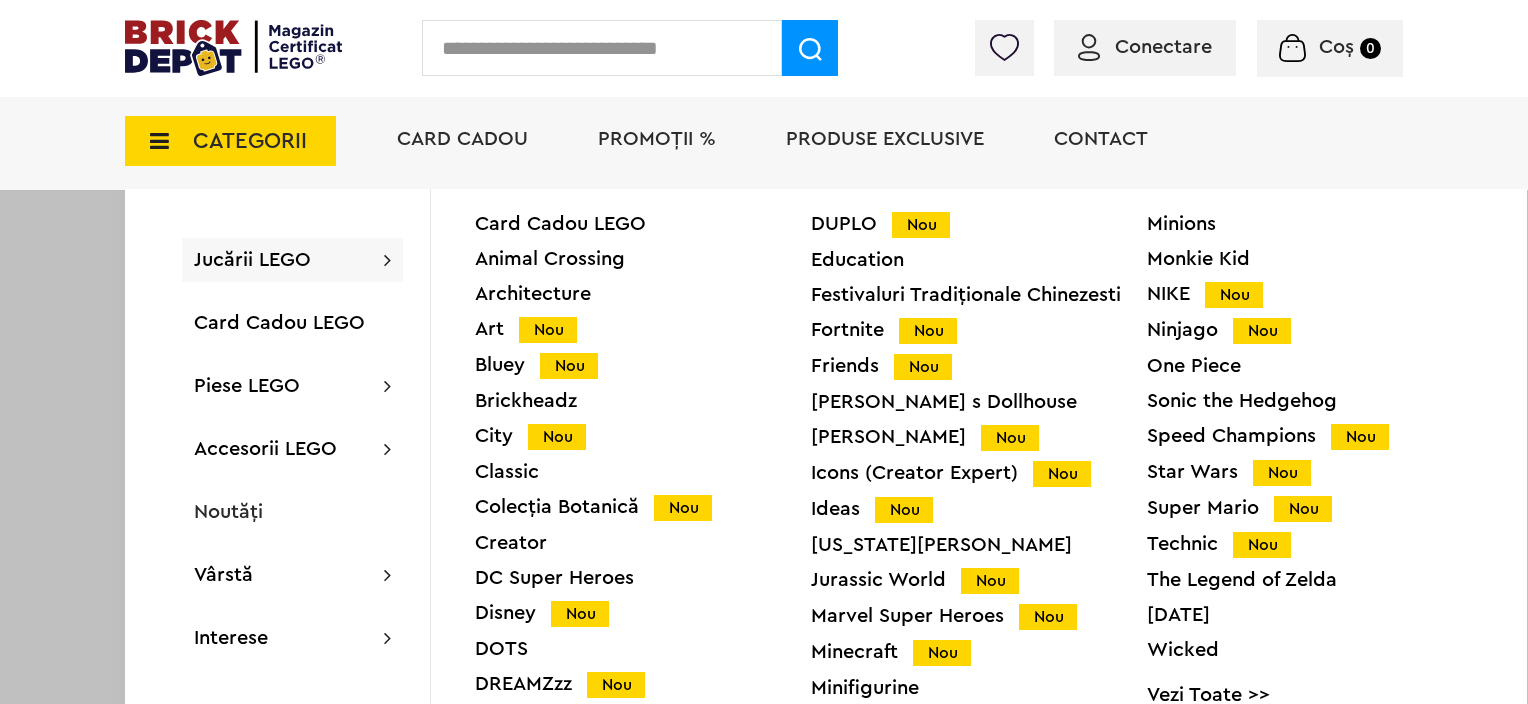 click on "Speed Champions Nou" at bounding box center (1315, 436) 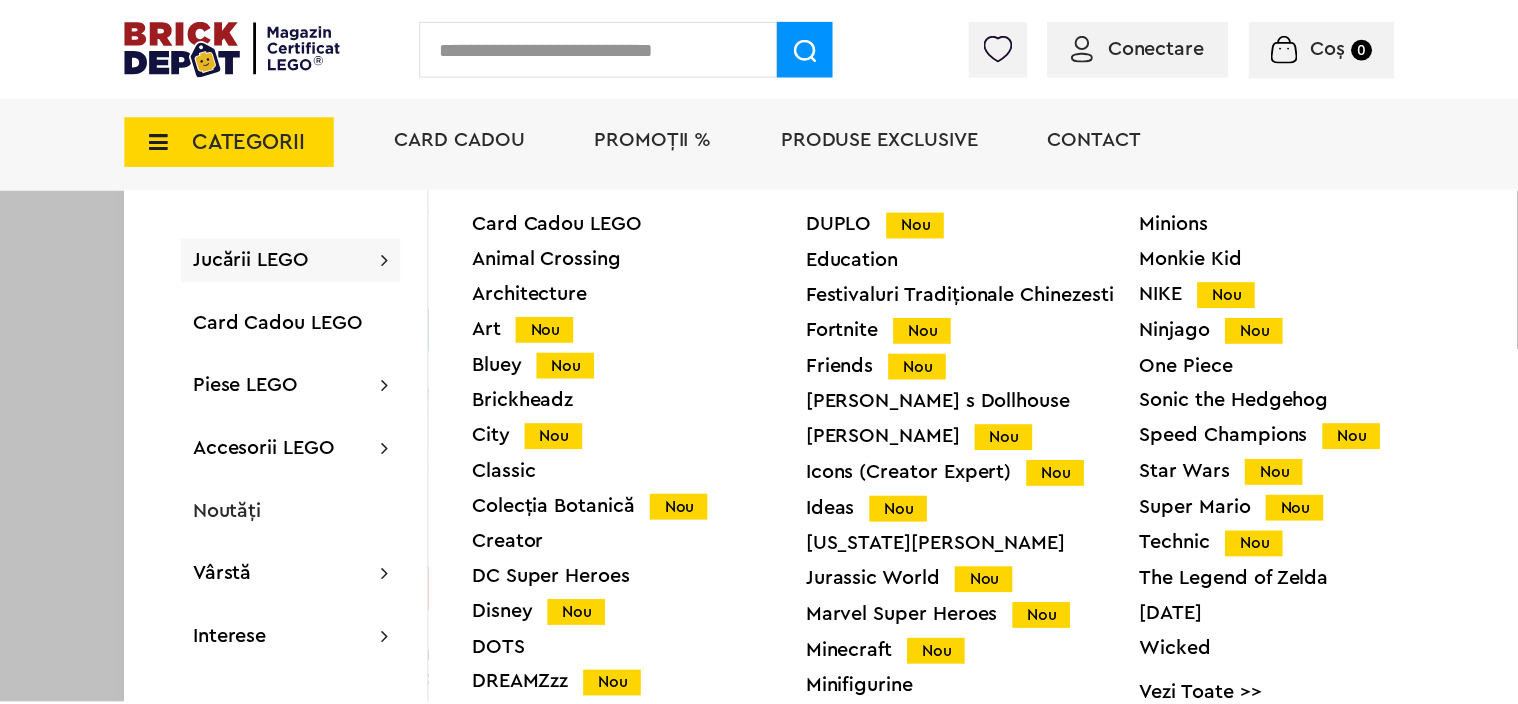 scroll, scrollTop: 2500, scrollLeft: 0, axis: vertical 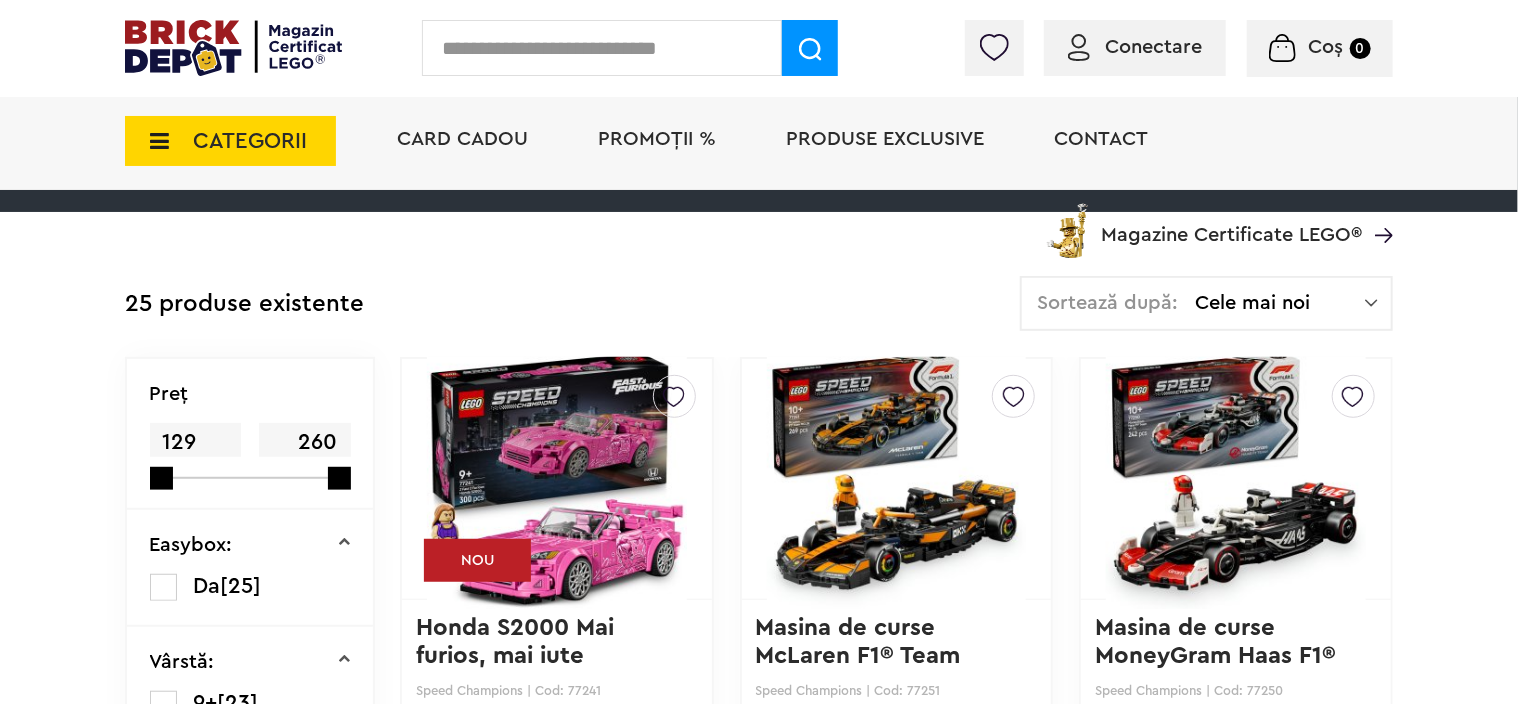 click on "Sortează după:
Cele mai noi
Cele mai noi
Cele mai vechi
Cele mai ieftine
Cele mai scumpe" at bounding box center [1206, 303] 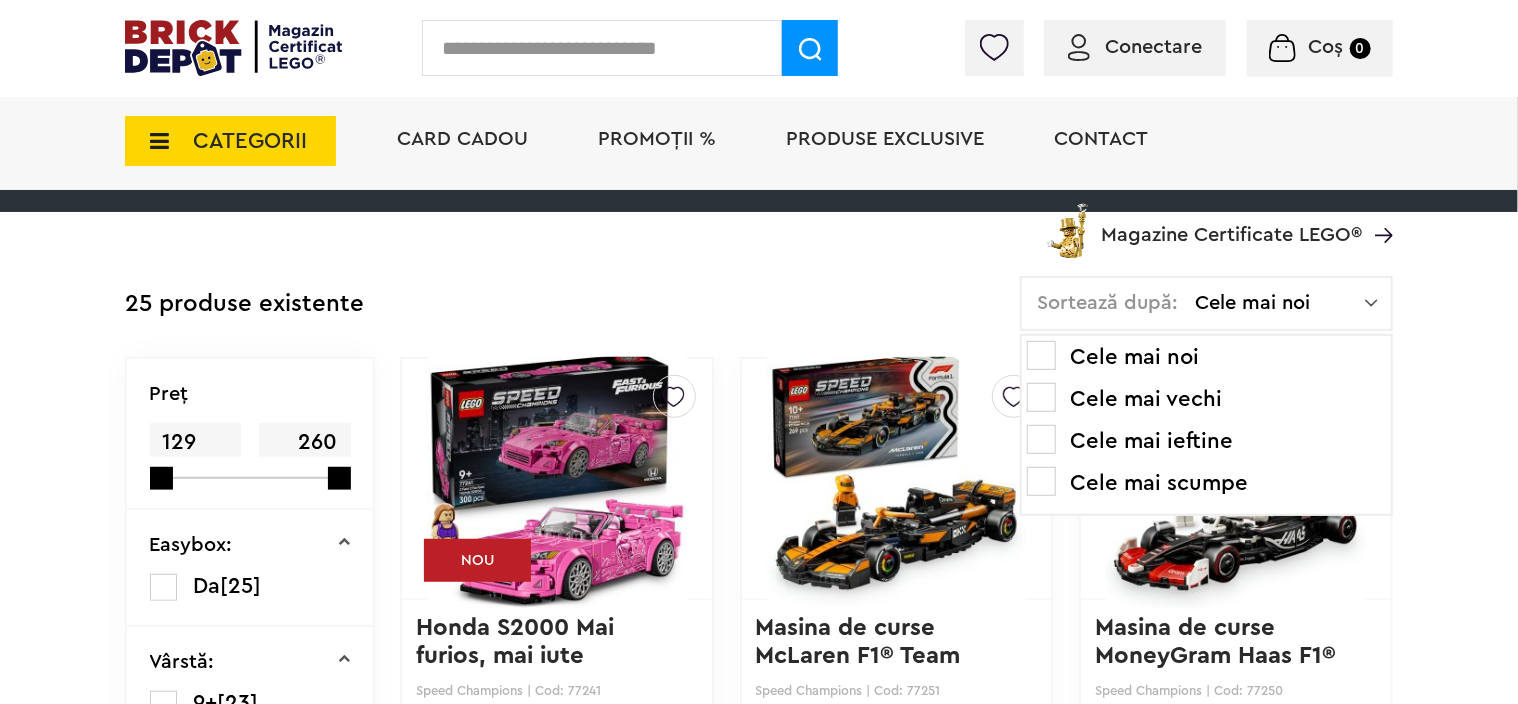click on "Cele mai ieftine" at bounding box center (1206, 441) 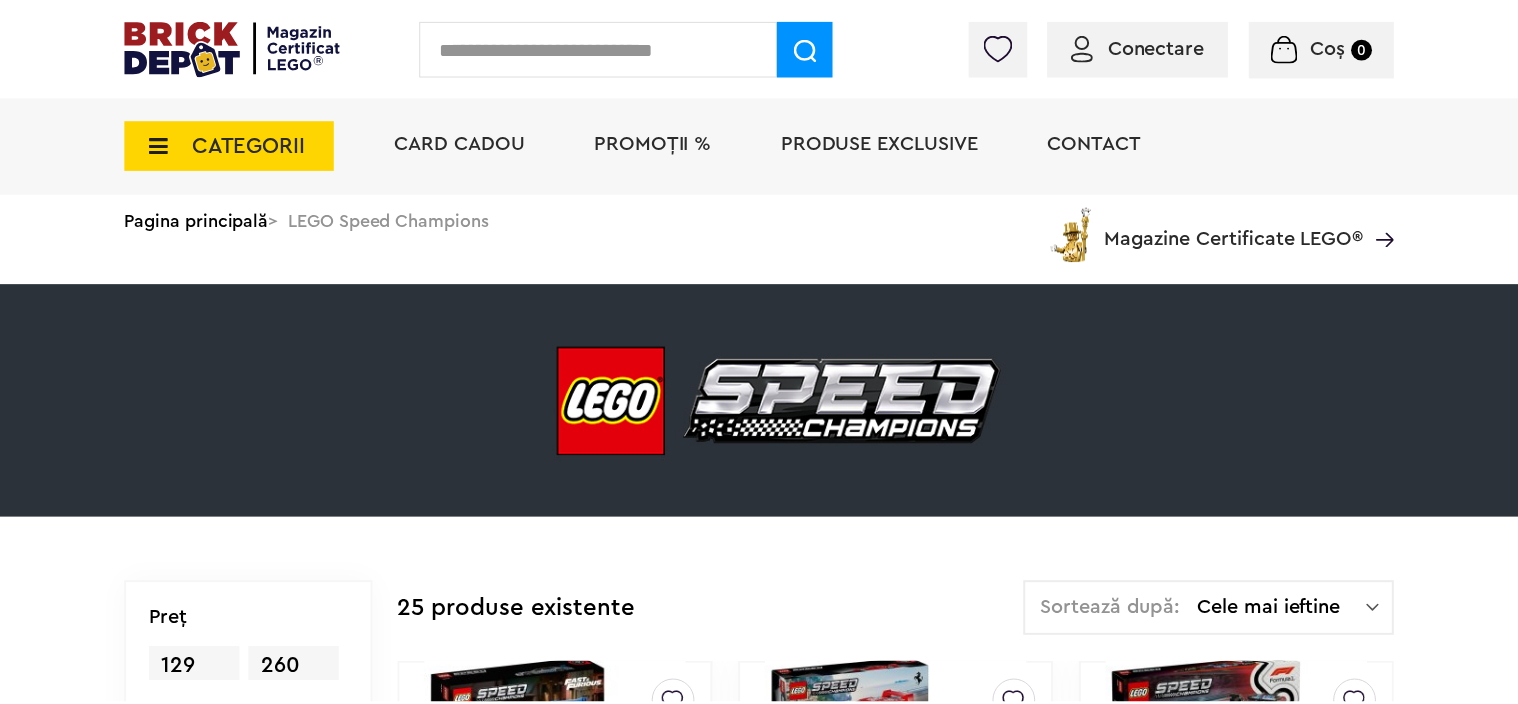 scroll, scrollTop: 0, scrollLeft: 0, axis: both 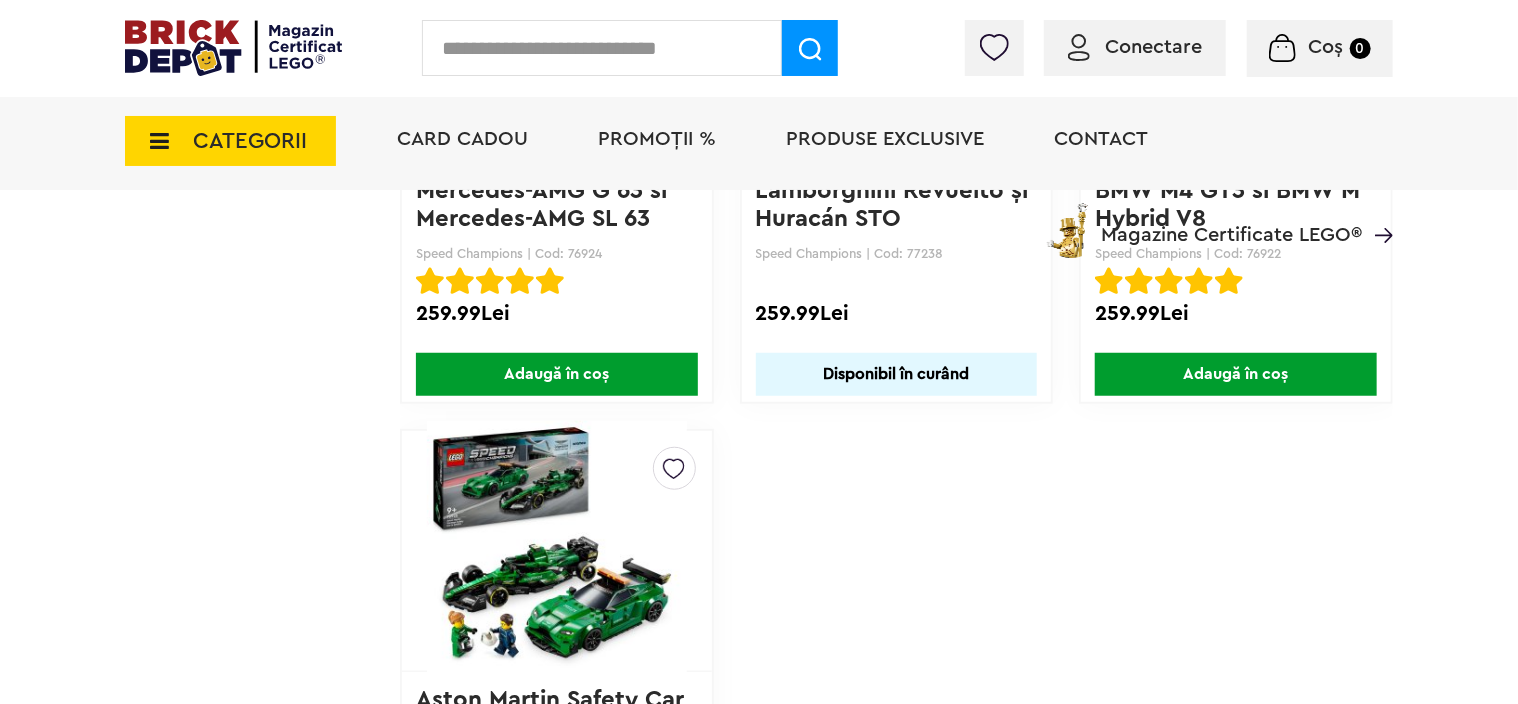 click on "CATEGORII" at bounding box center (250, 141) 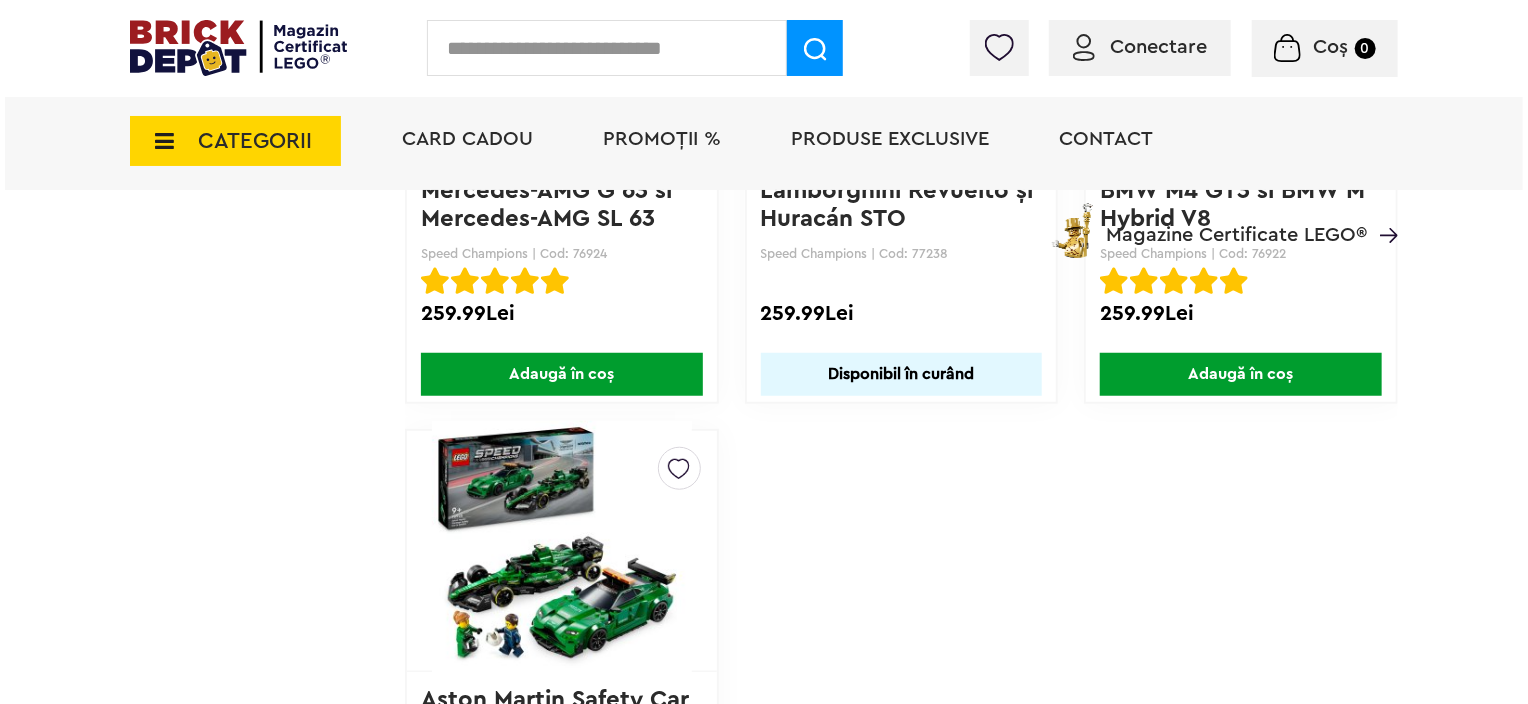 scroll, scrollTop: 4400, scrollLeft: 0, axis: vertical 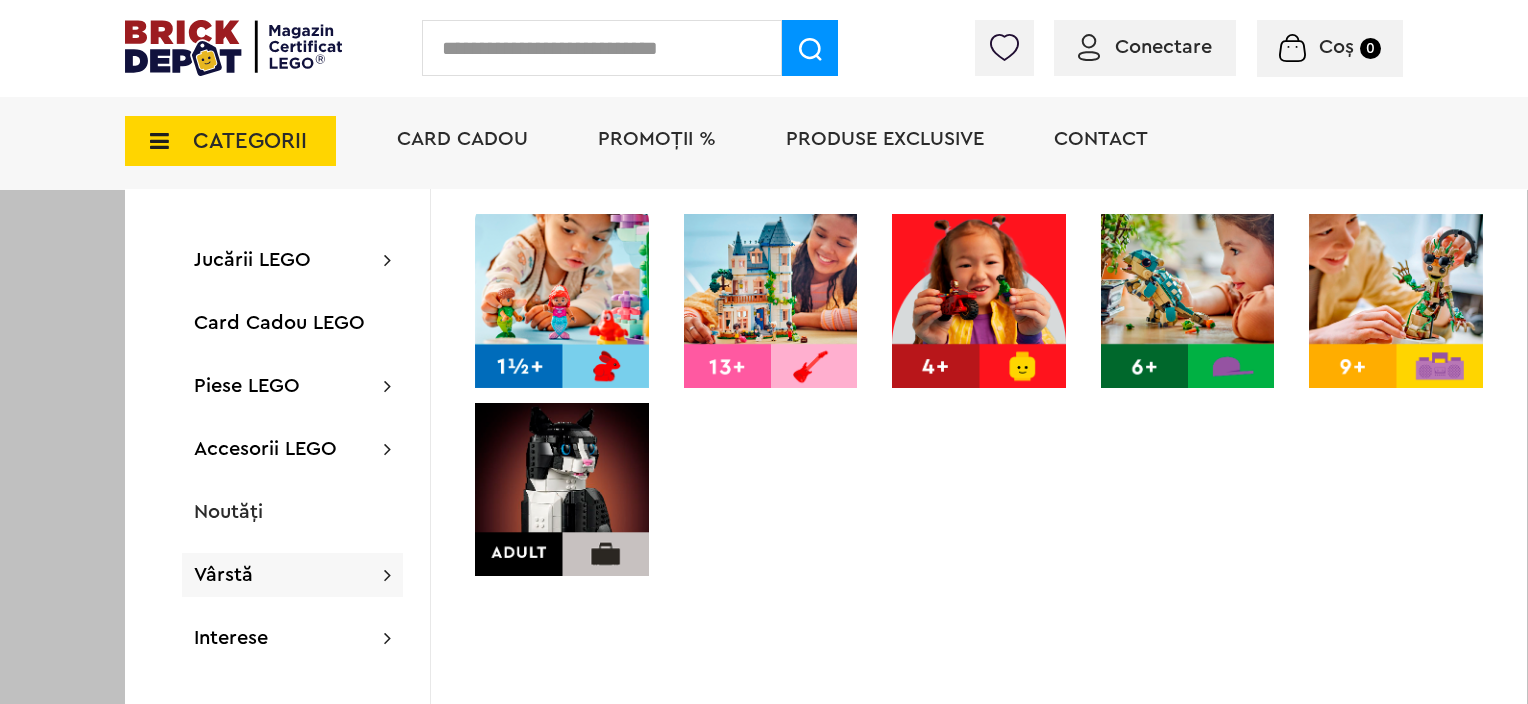 click at bounding box center [562, 490] 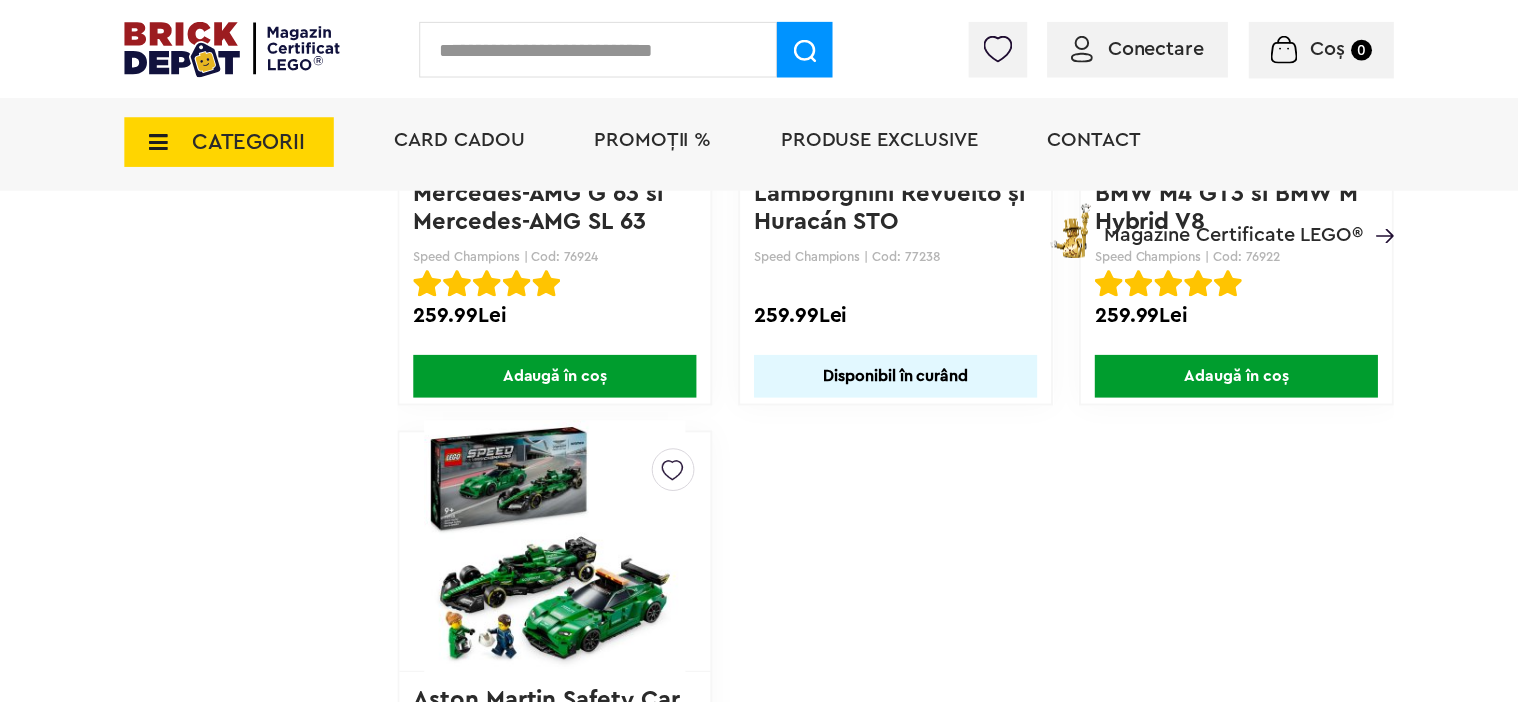 scroll, scrollTop: 4400, scrollLeft: 0, axis: vertical 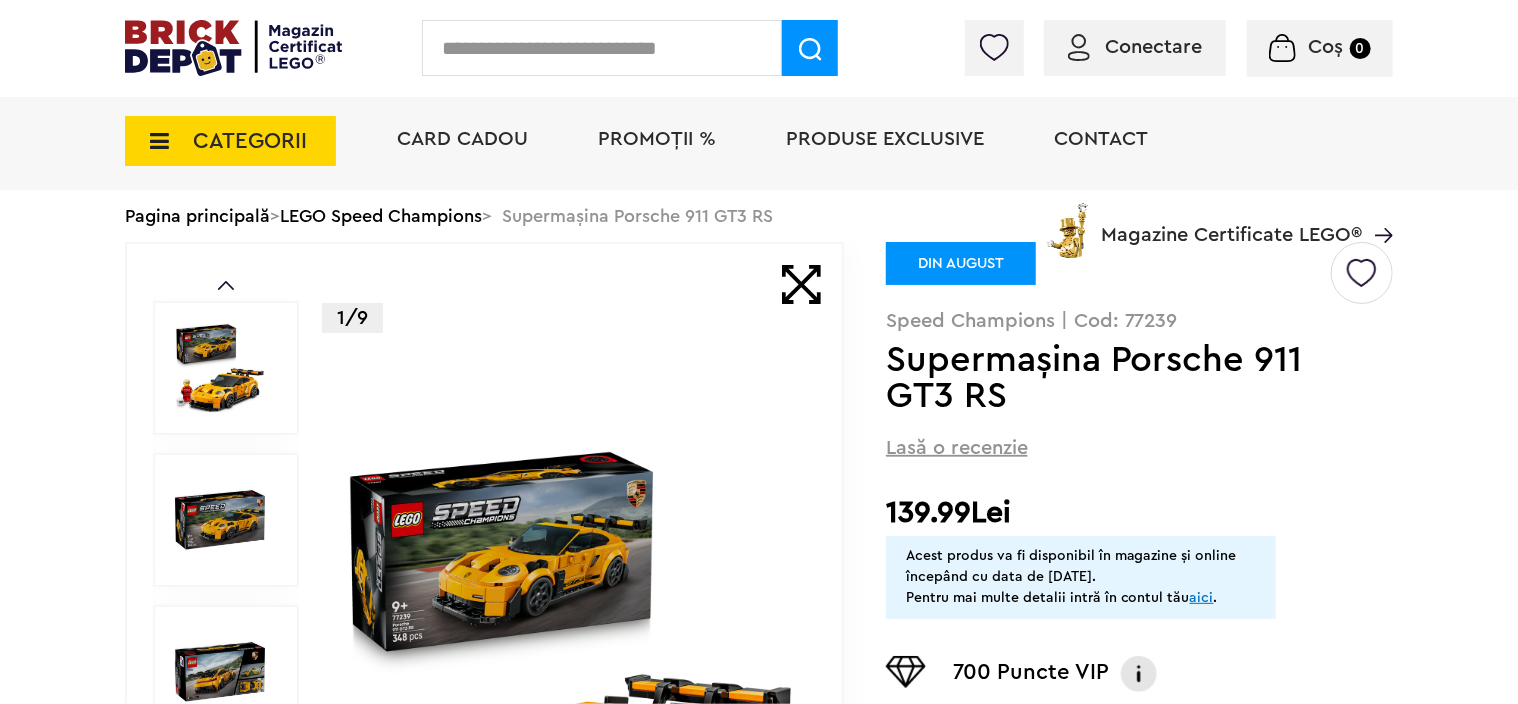 click at bounding box center (220, 368) 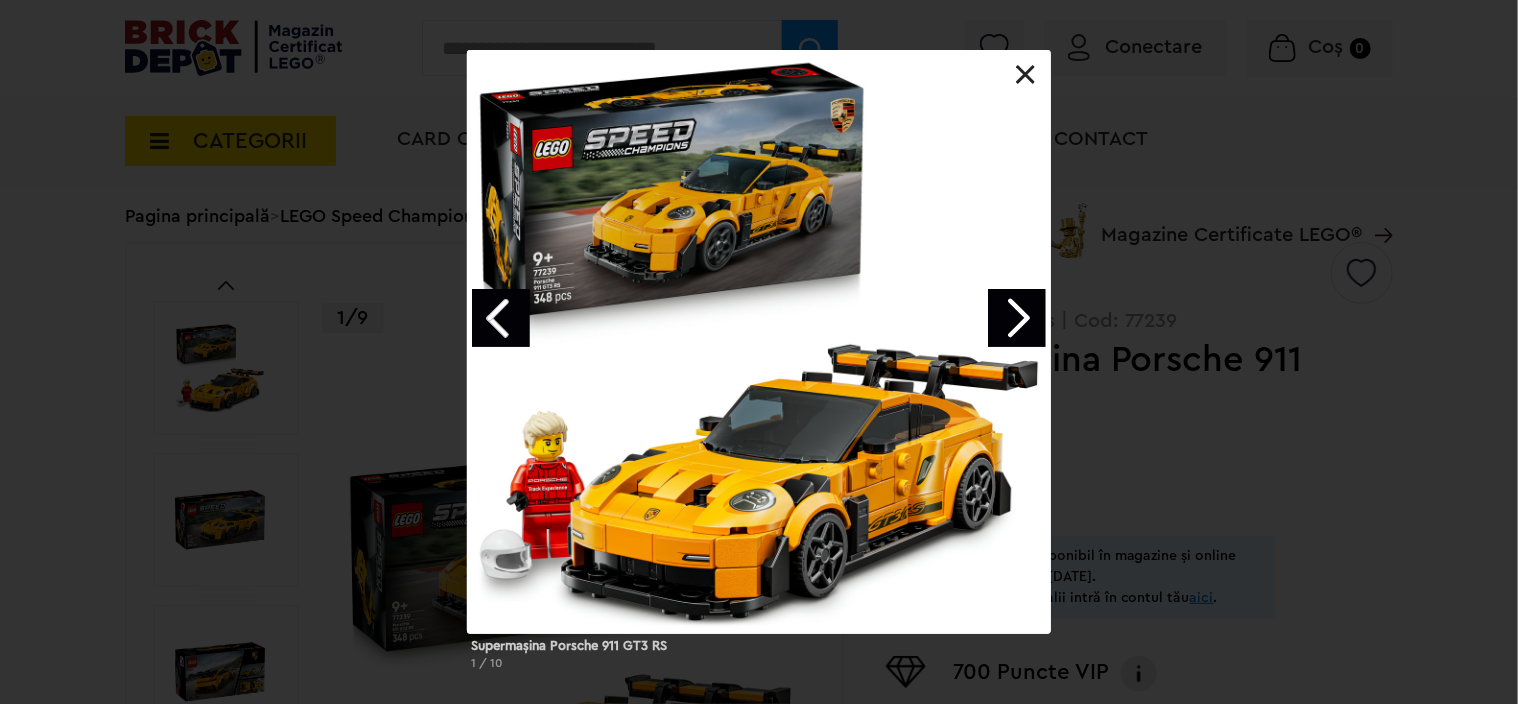 click at bounding box center (1017, 318) 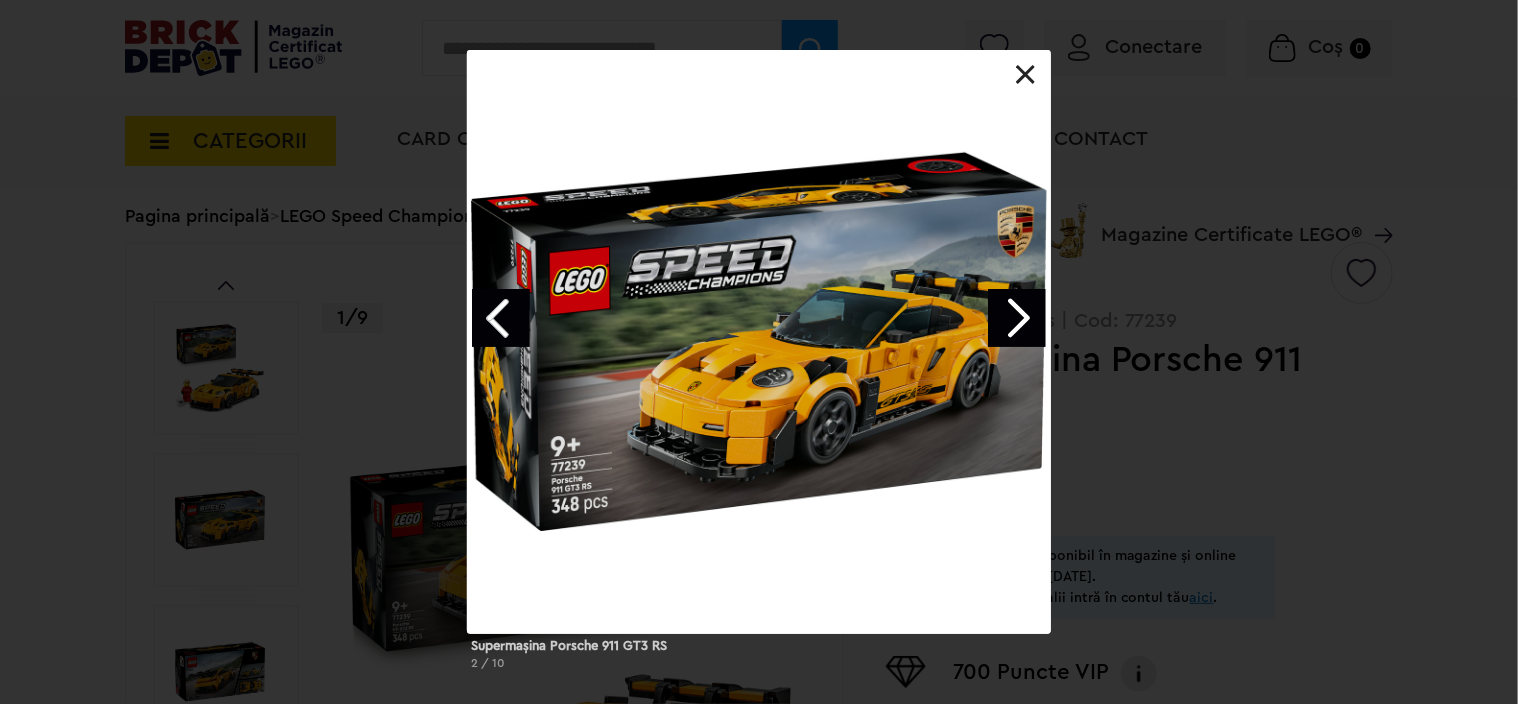 click at bounding box center (1017, 318) 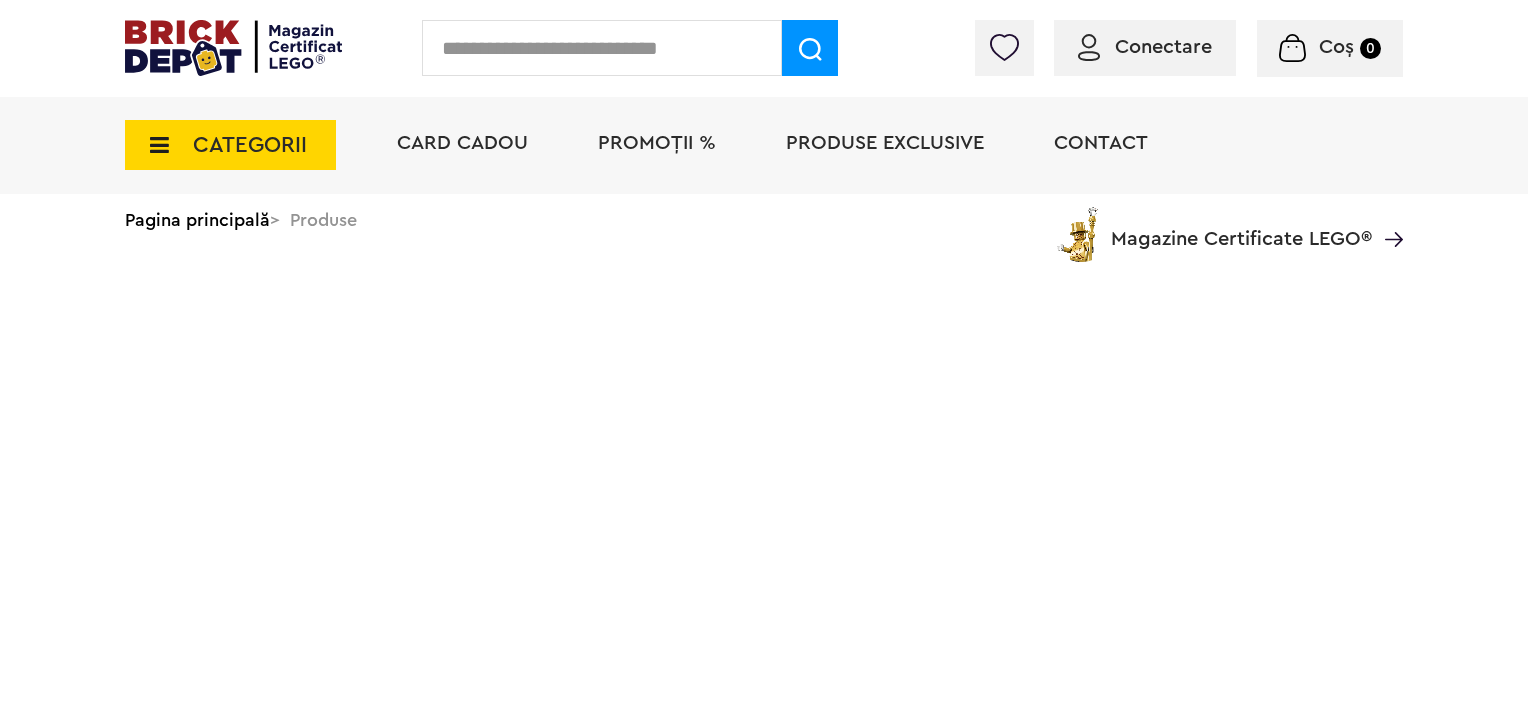scroll, scrollTop: 0, scrollLeft: 0, axis: both 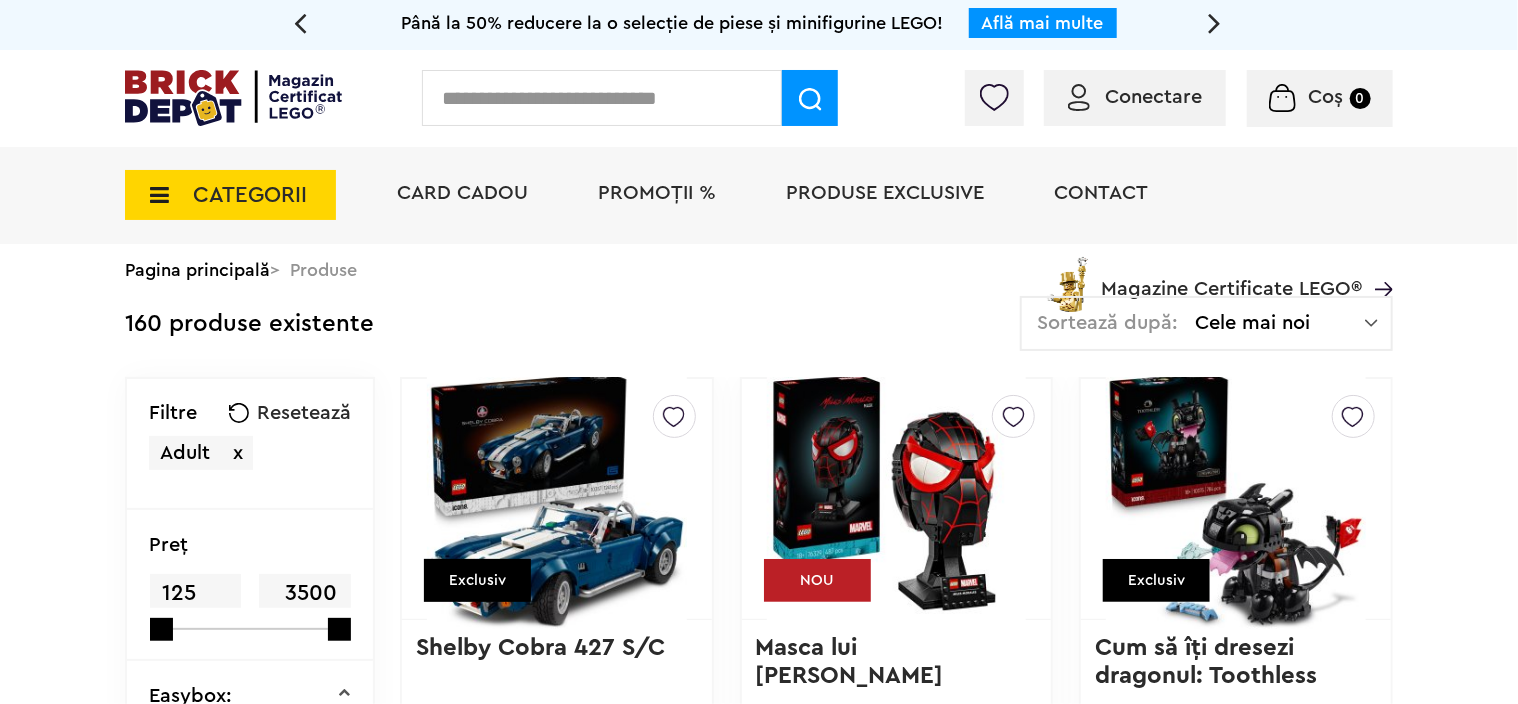 click on "Cele mai noi" at bounding box center [1280, 323] 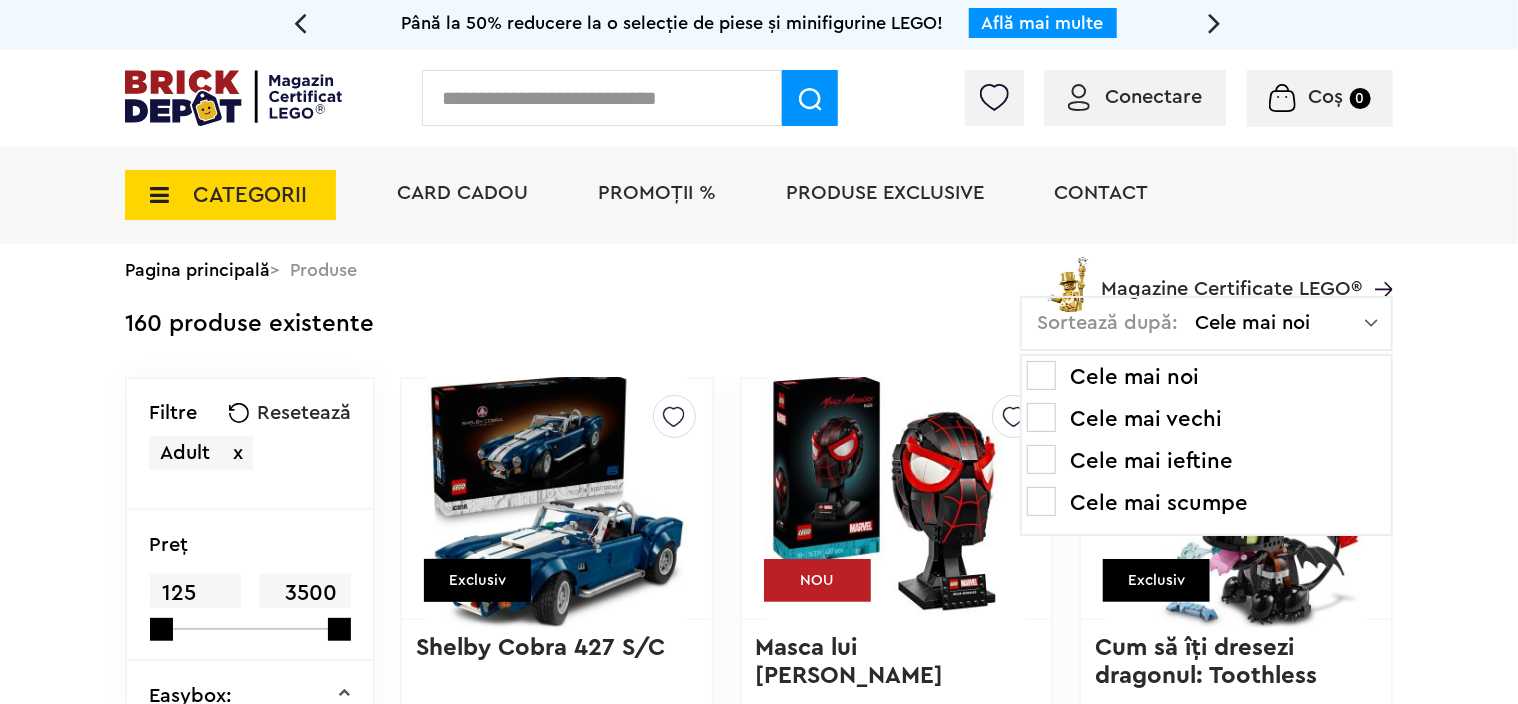 click on "Cele mai ieftine" at bounding box center [1206, 461] 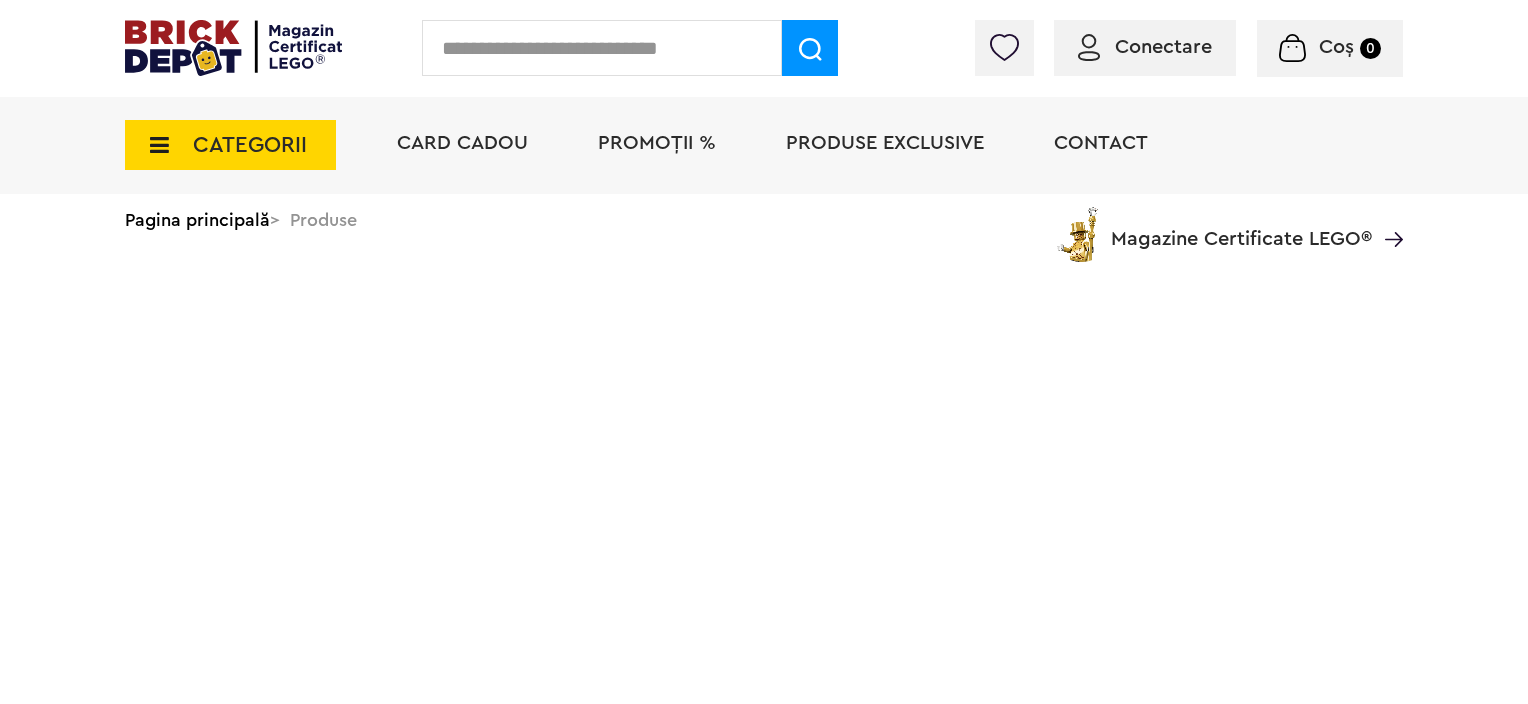 scroll, scrollTop: 0, scrollLeft: 0, axis: both 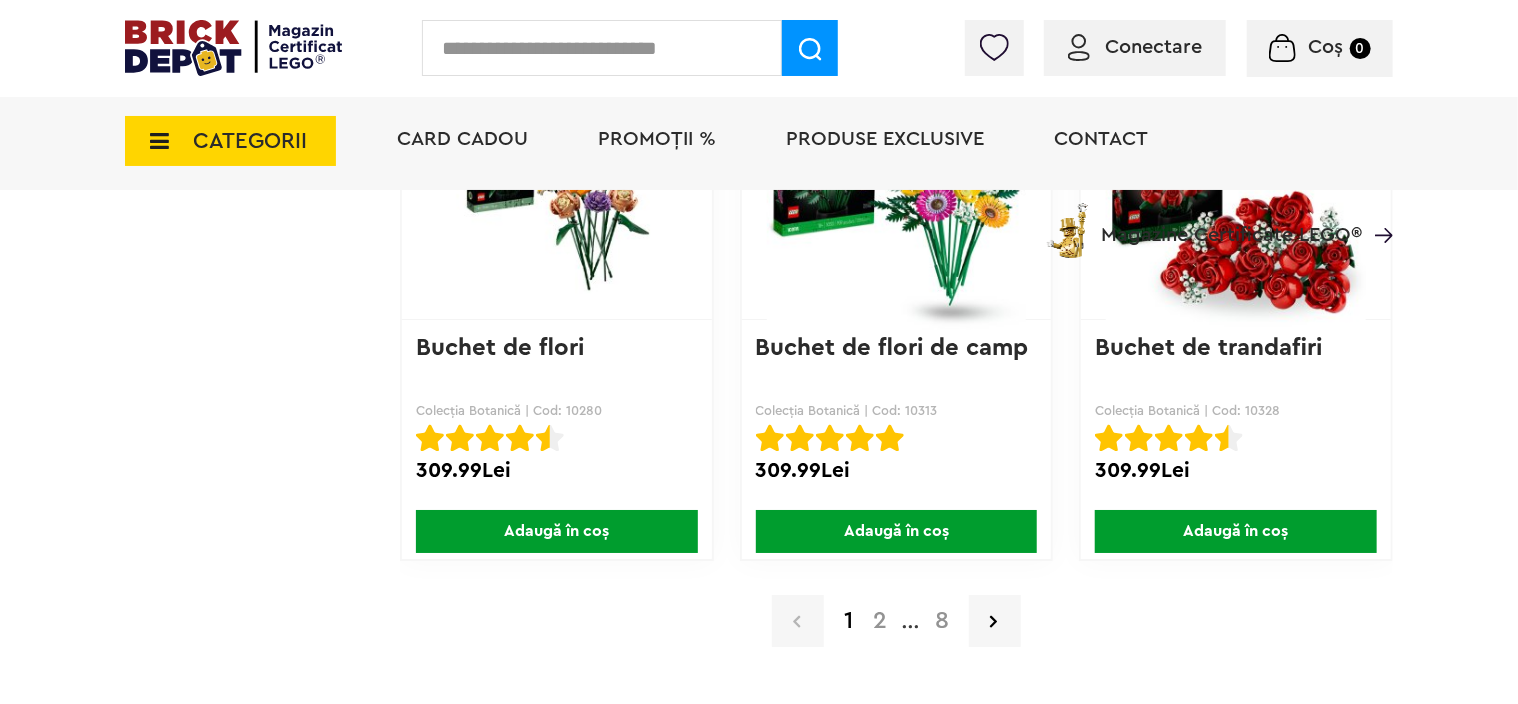 click on "2" at bounding box center [880, 621] 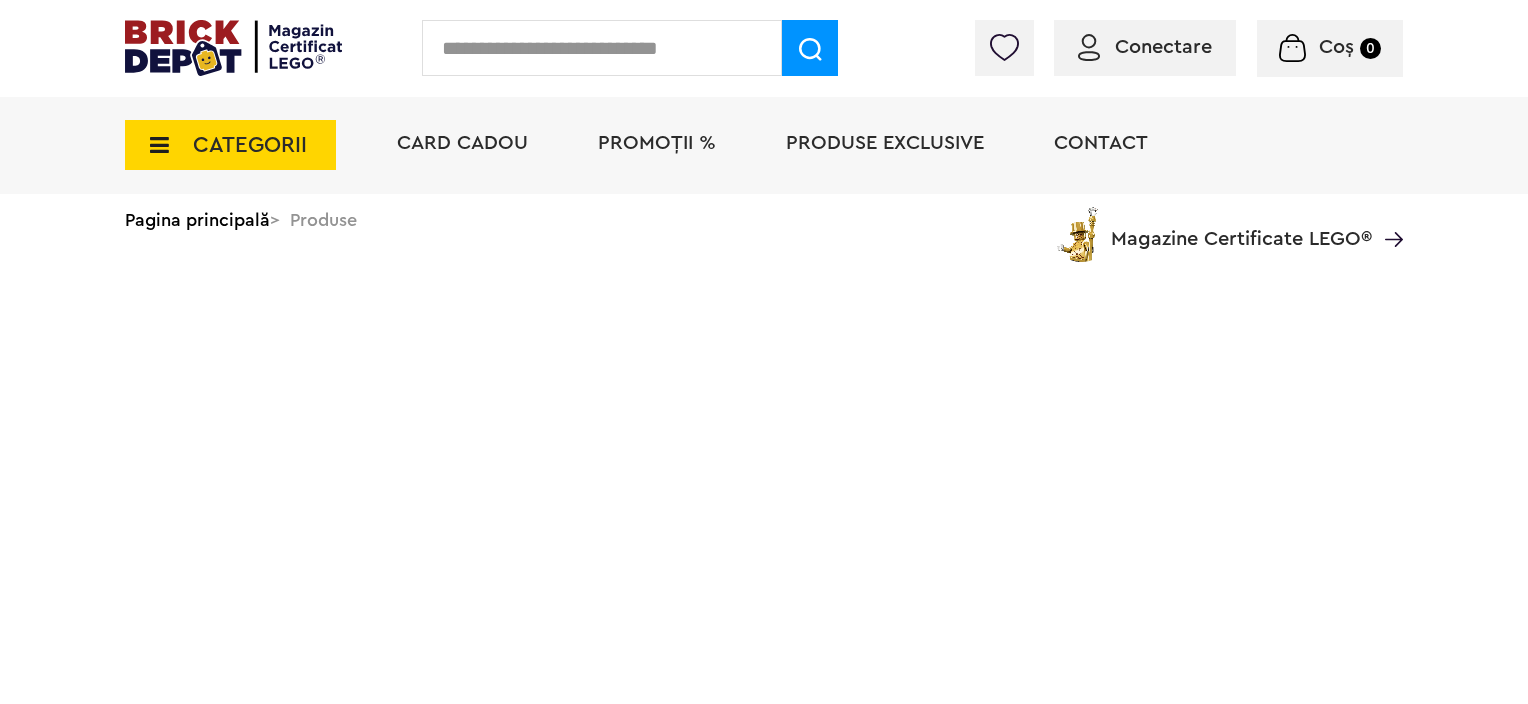 scroll, scrollTop: 0, scrollLeft: 0, axis: both 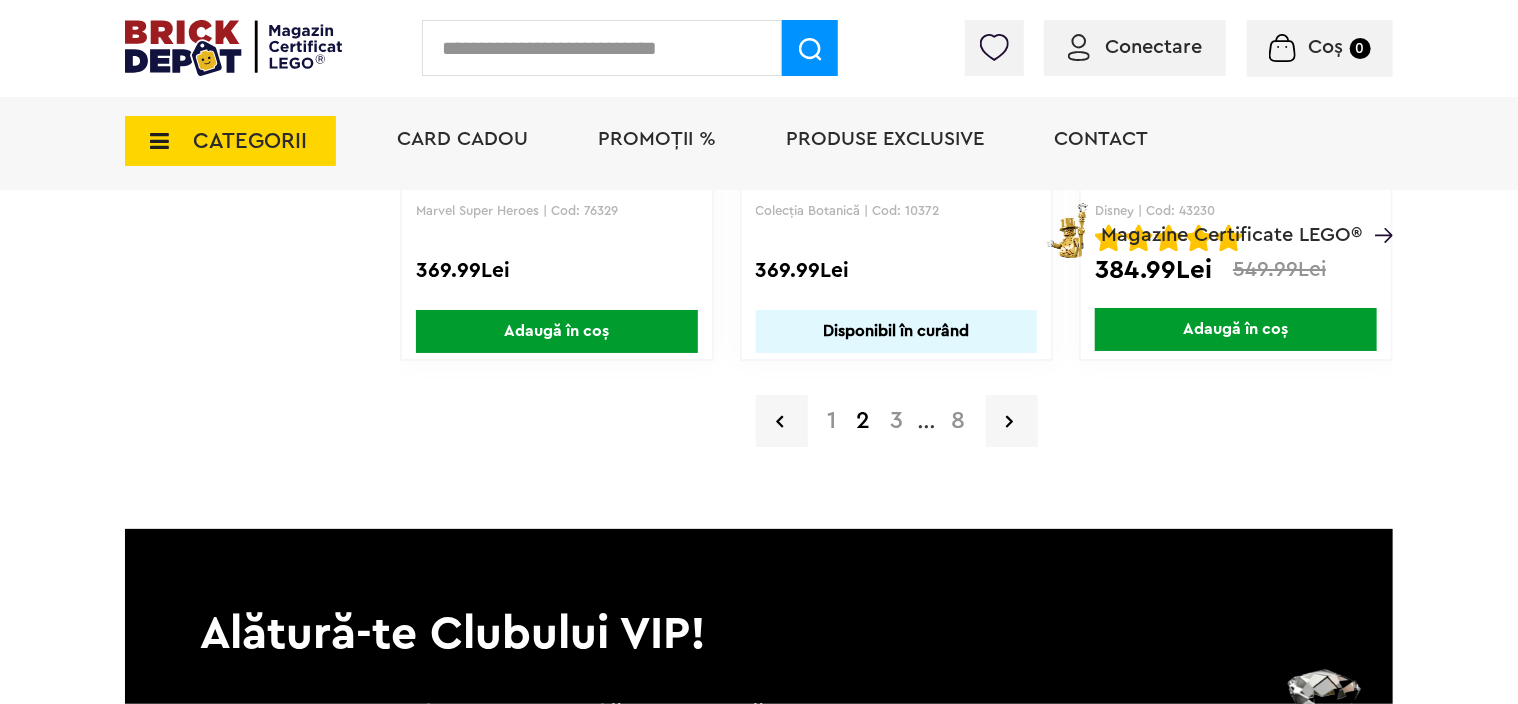 click on "8" at bounding box center [959, 421] 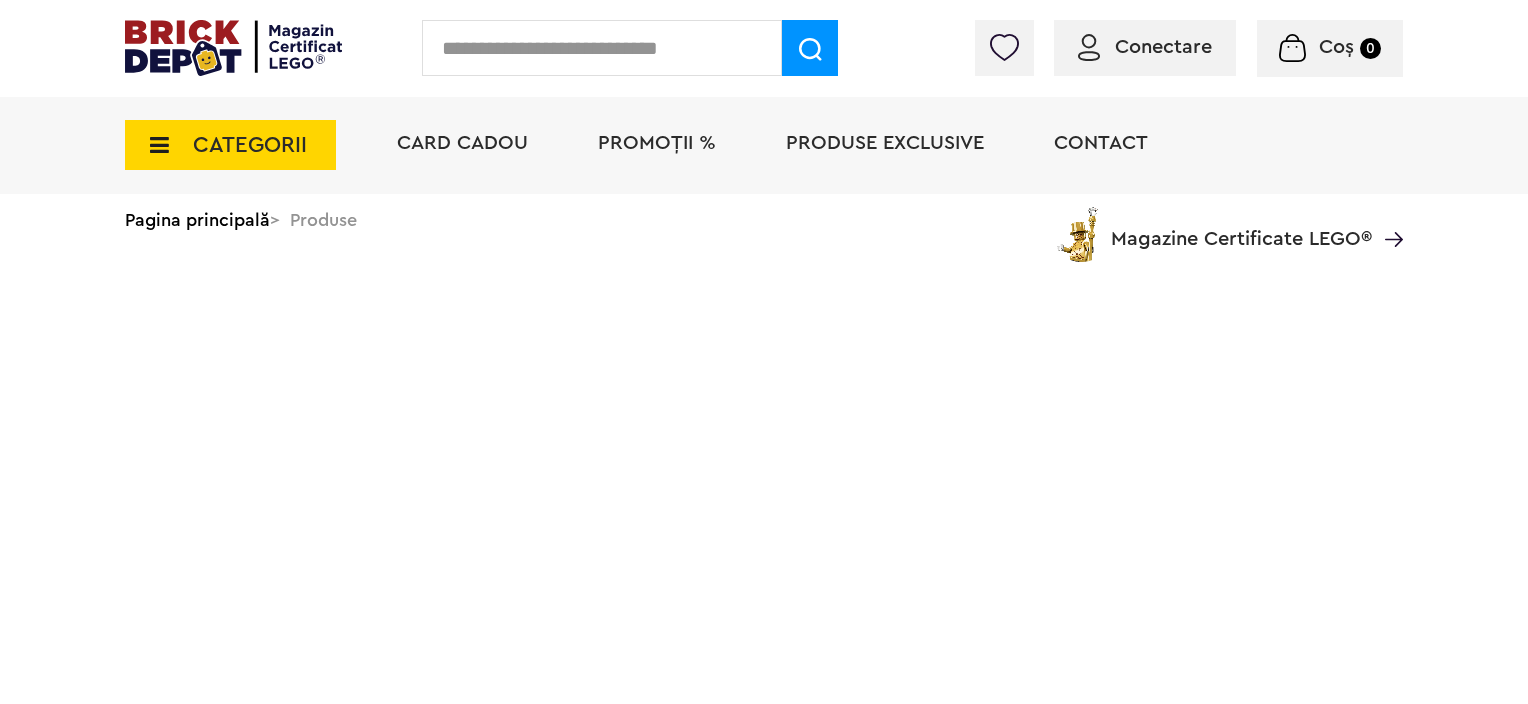 scroll, scrollTop: 0, scrollLeft: 0, axis: both 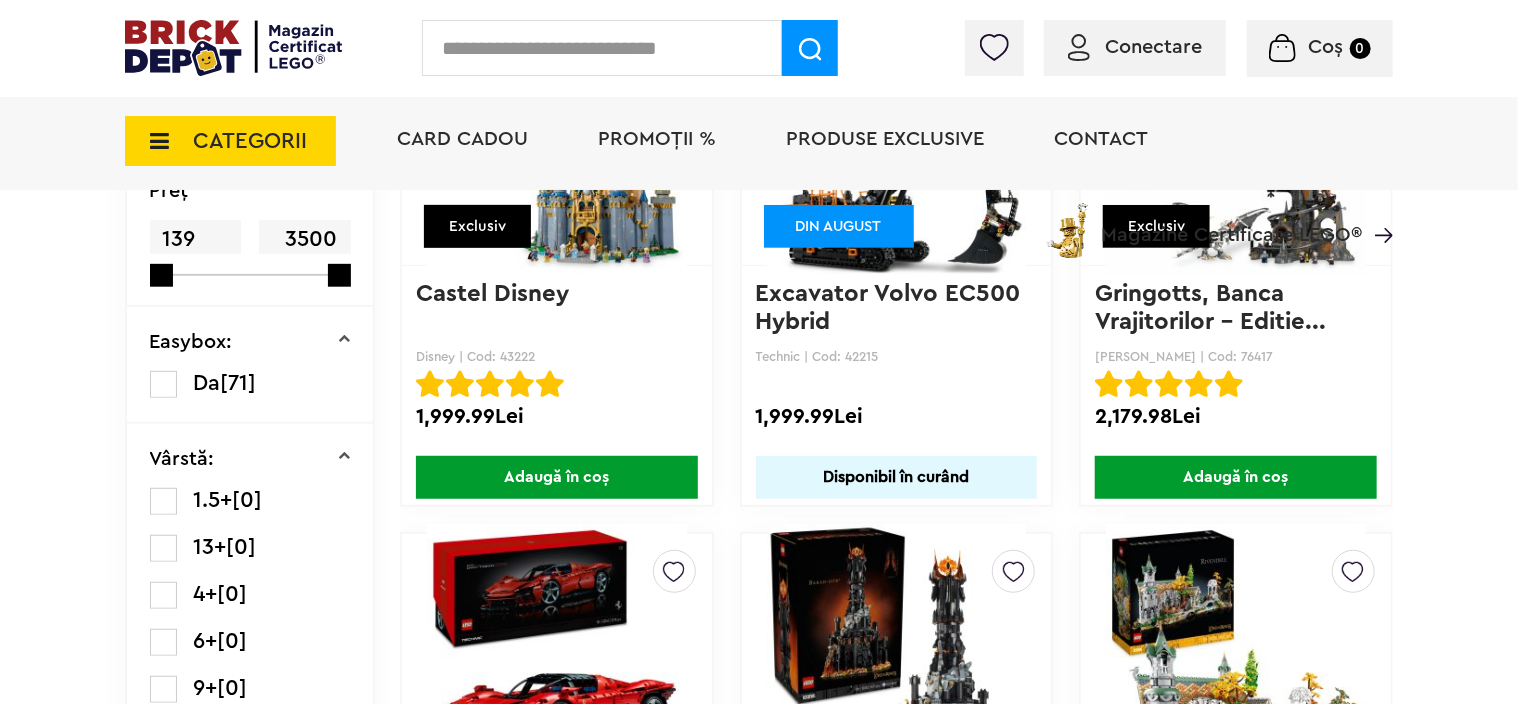 click on "CATEGORII" at bounding box center [250, 141] 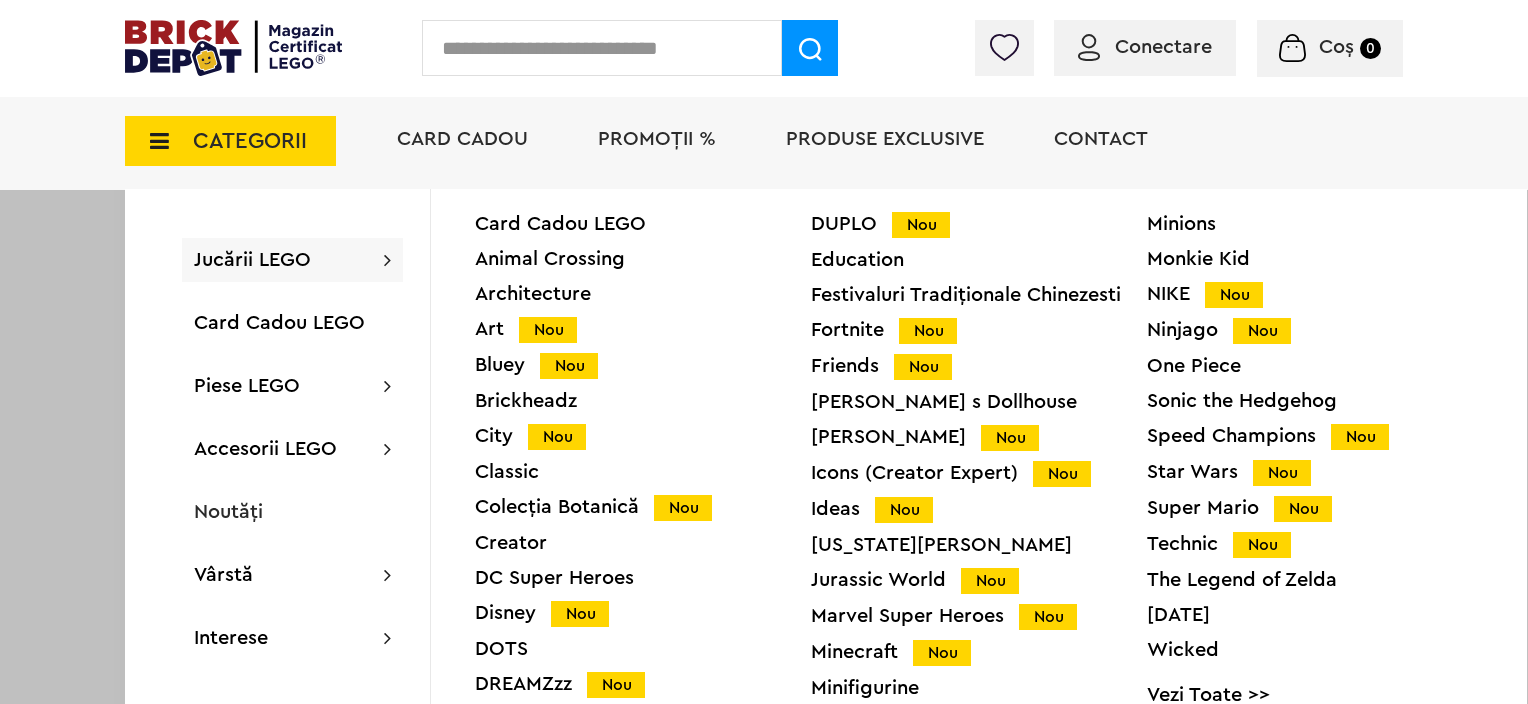 click on "Technic Nou" at bounding box center [1315, 544] 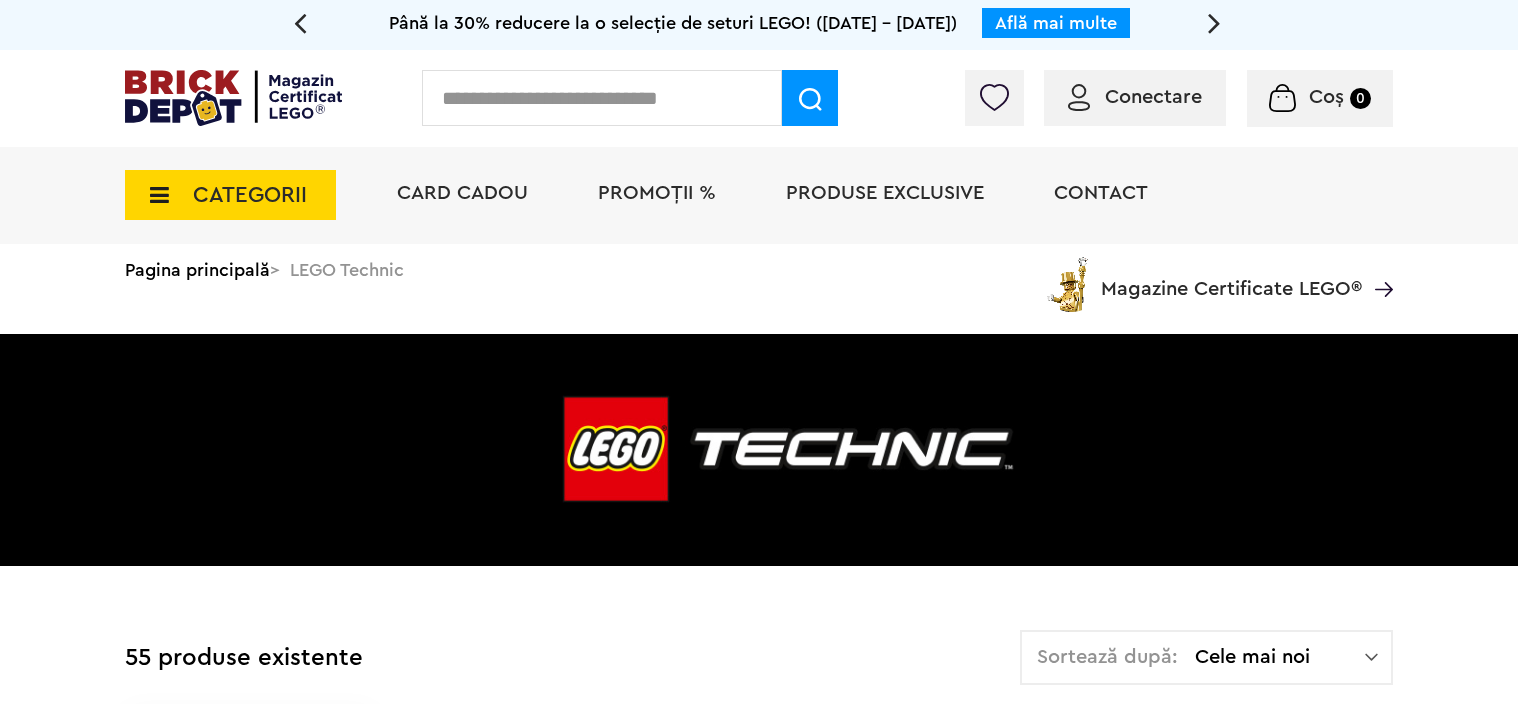 scroll, scrollTop: 0, scrollLeft: 0, axis: both 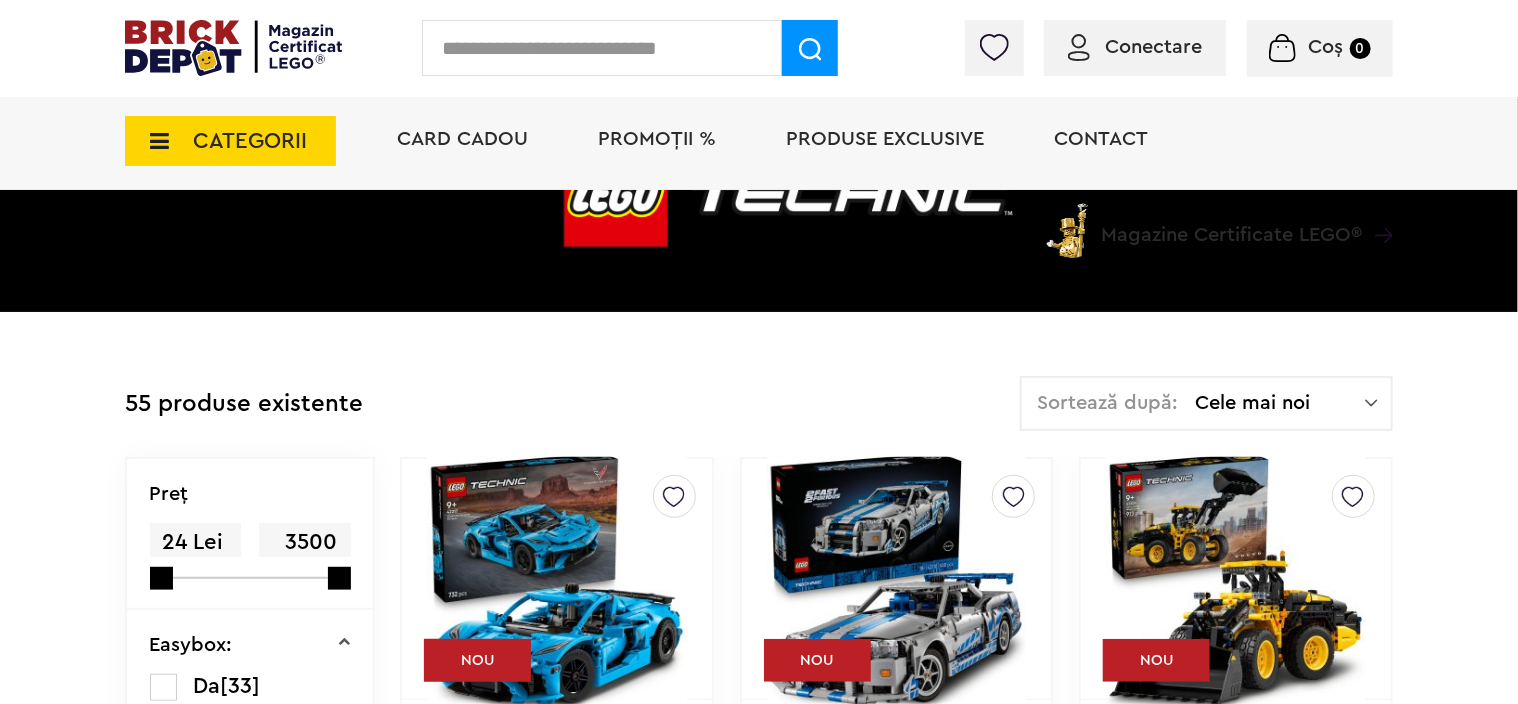 click on "Sortează după:
Cele mai noi
Cele mai noi
Cele mai vechi
Cele mai ieftine
Cele mai scumpe" at bounding box center (1206, 403) 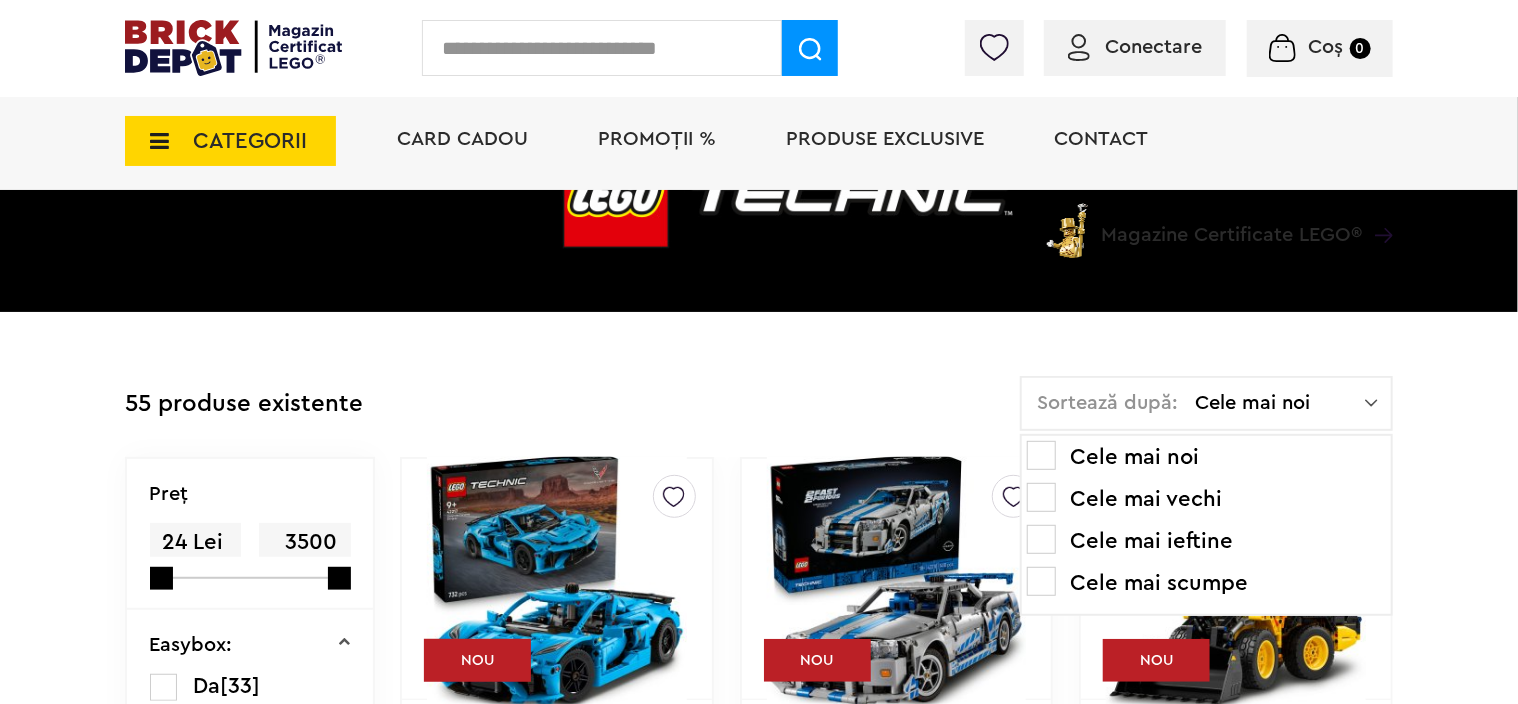 click on "Cele mai ieftine" at bounding box center [1206, 541] 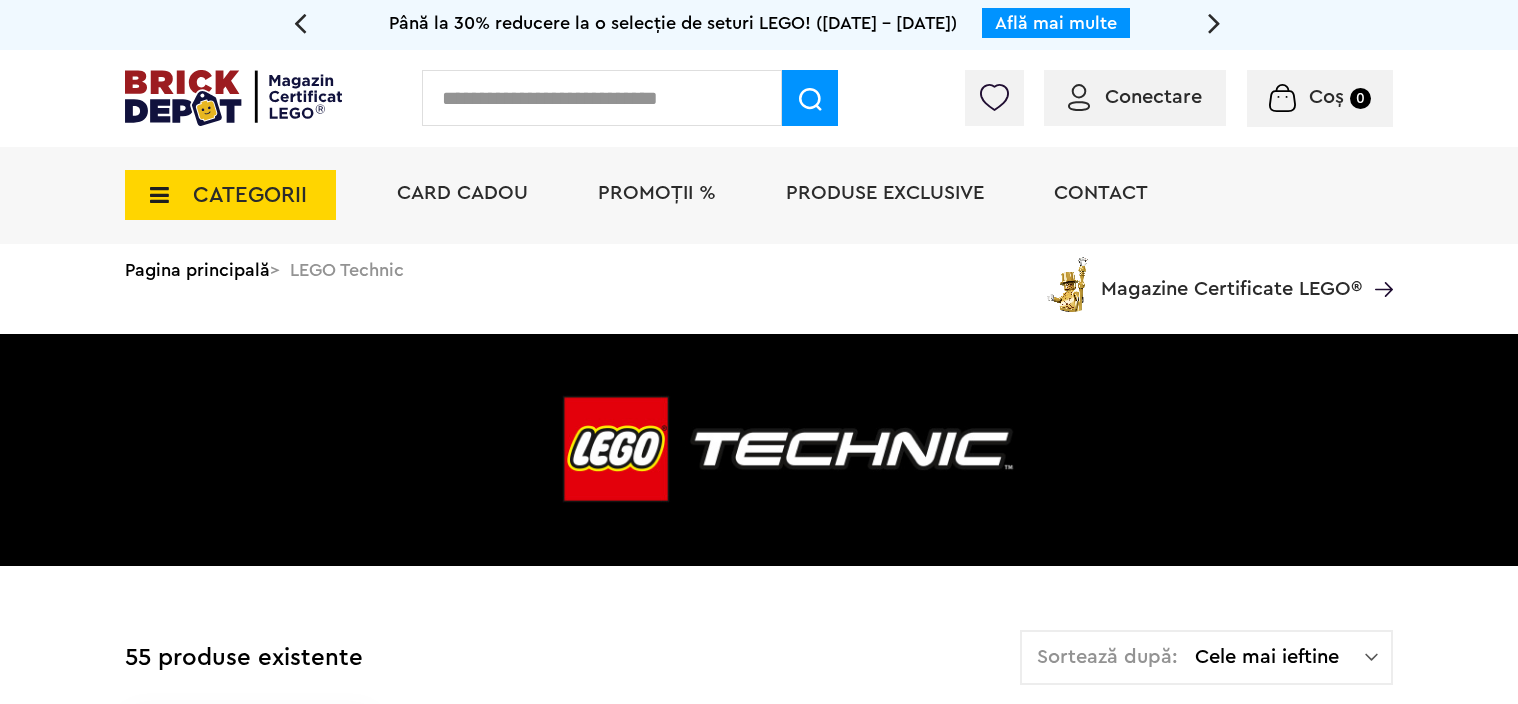 scroll, scrollTop: 0, scrollLeft: 0, axis: both 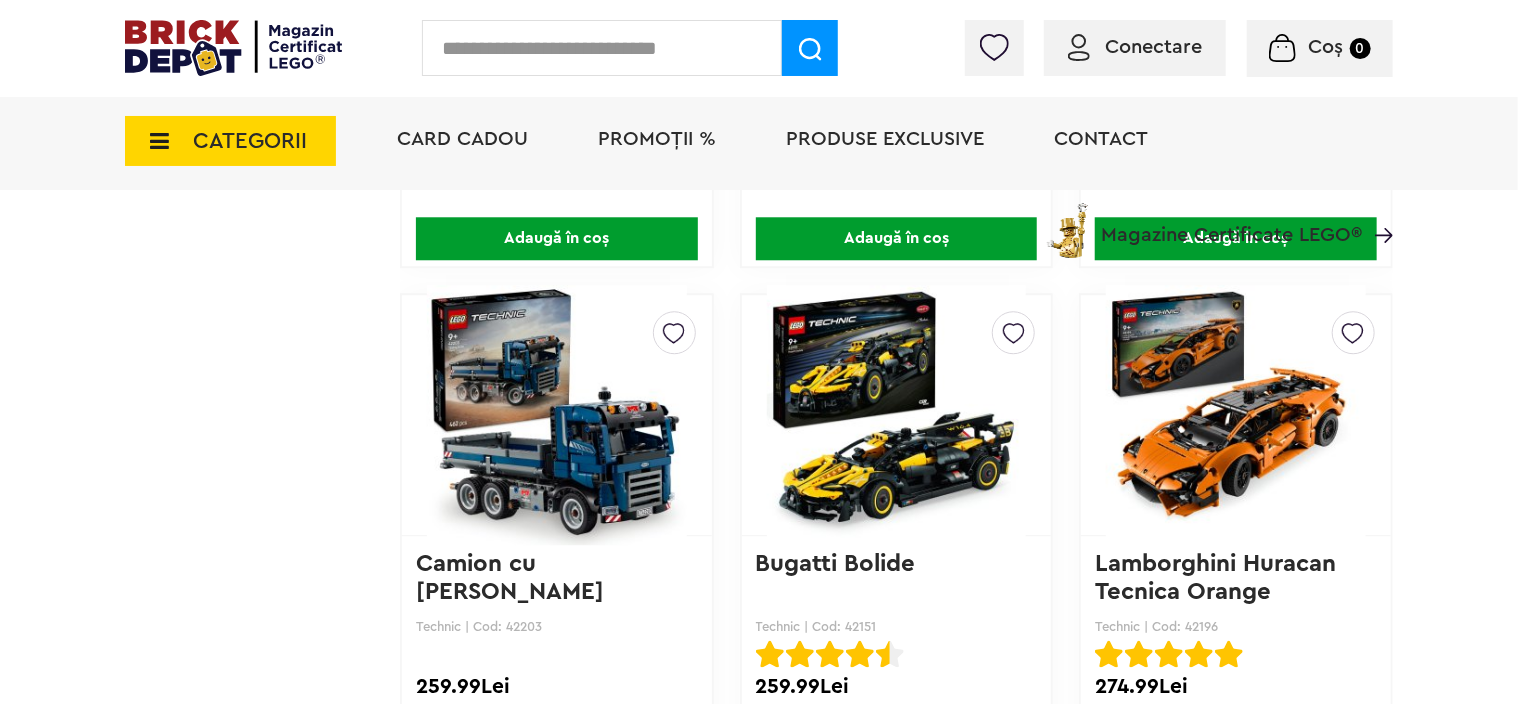click on "CATEGORII" at bounding box center (250, 141) 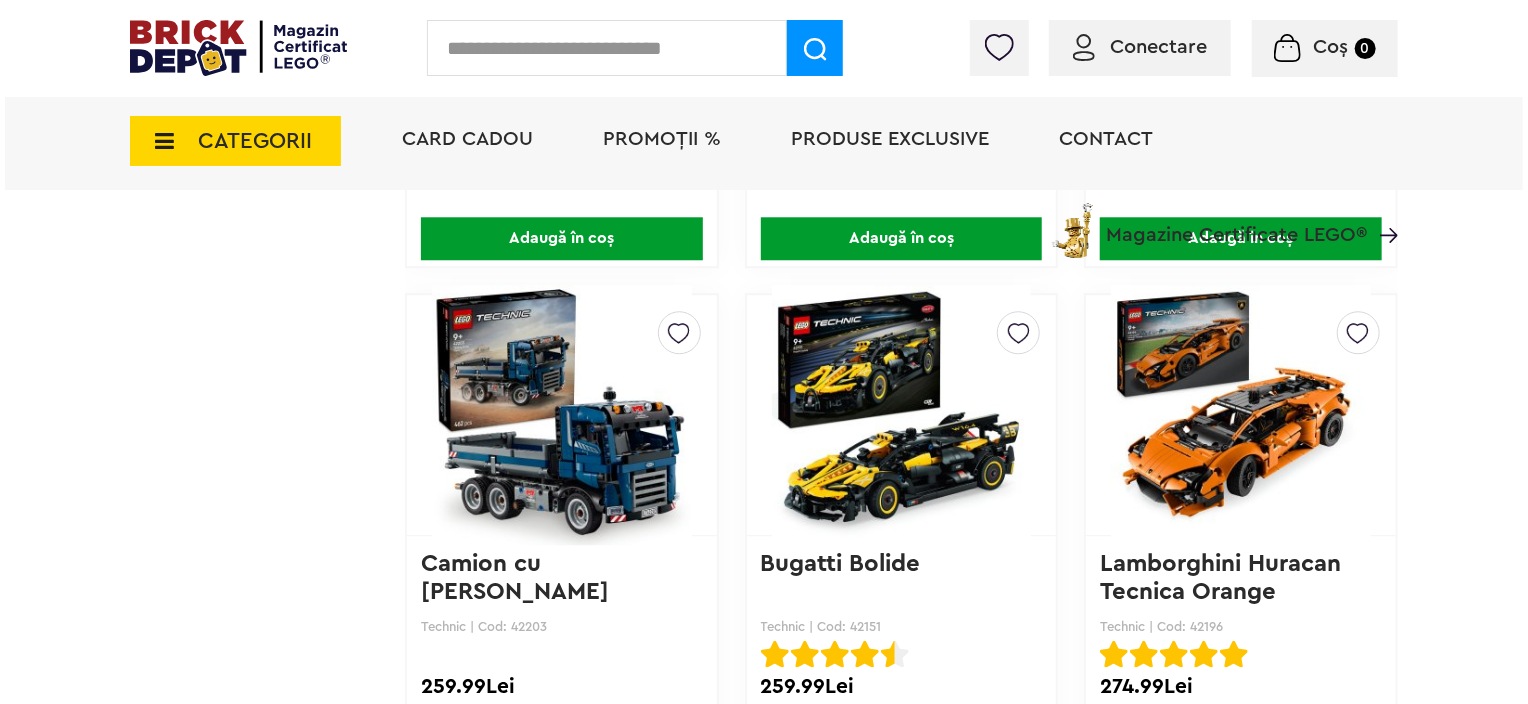 scroll, scrollTop: 2500, scrollLeft: 0, axis: vertical 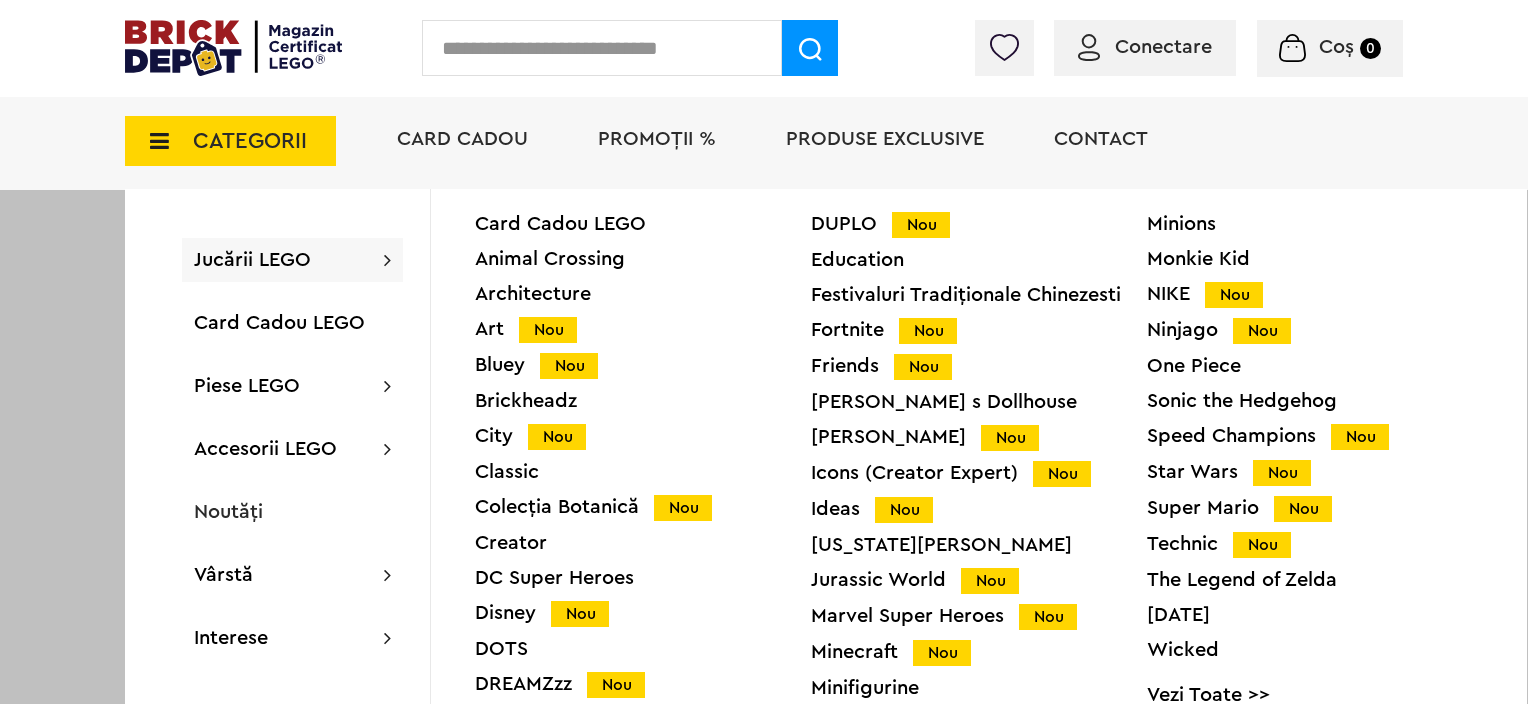 click on "NIKE Nou" at bounding box center [1315, 294] 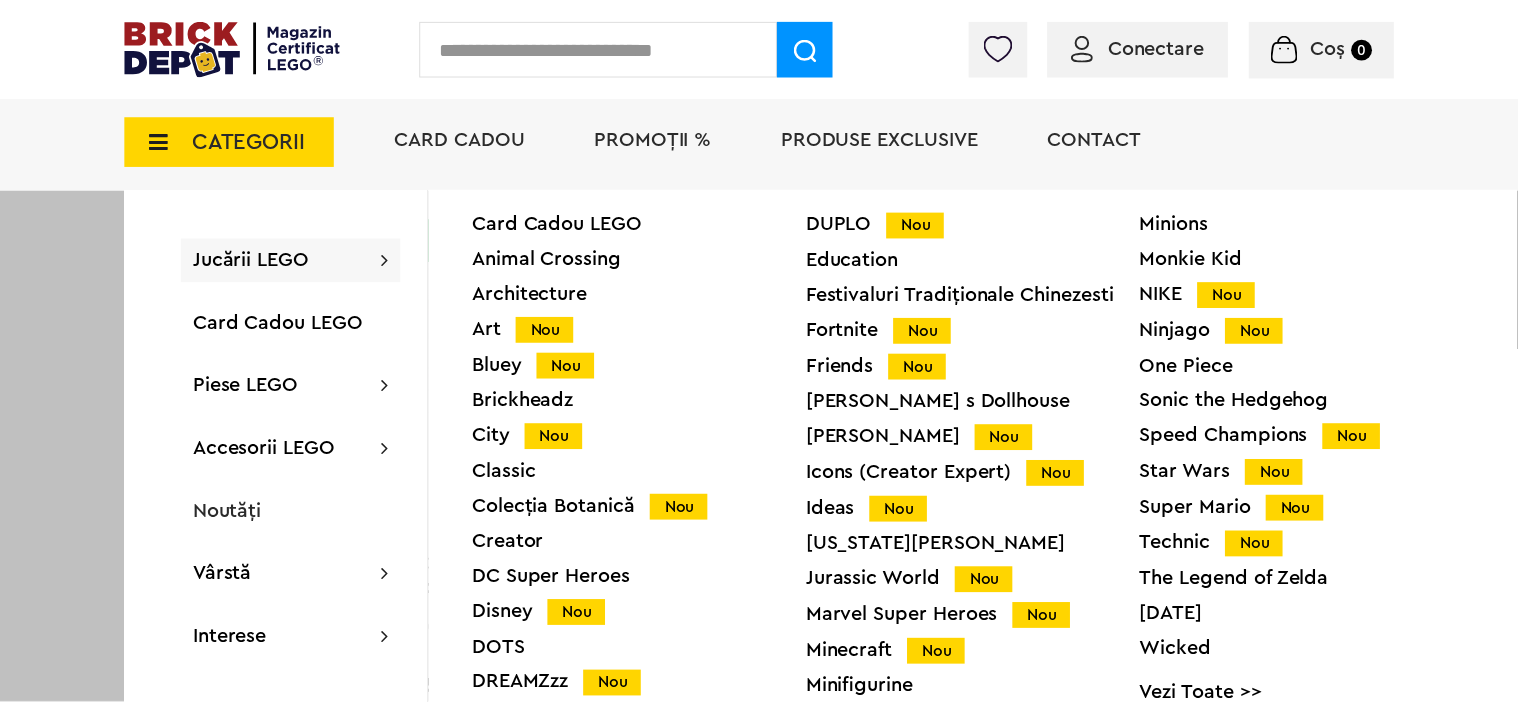 scroll, scrollTop: 2500, scrollLeft: 0, axis: vertical 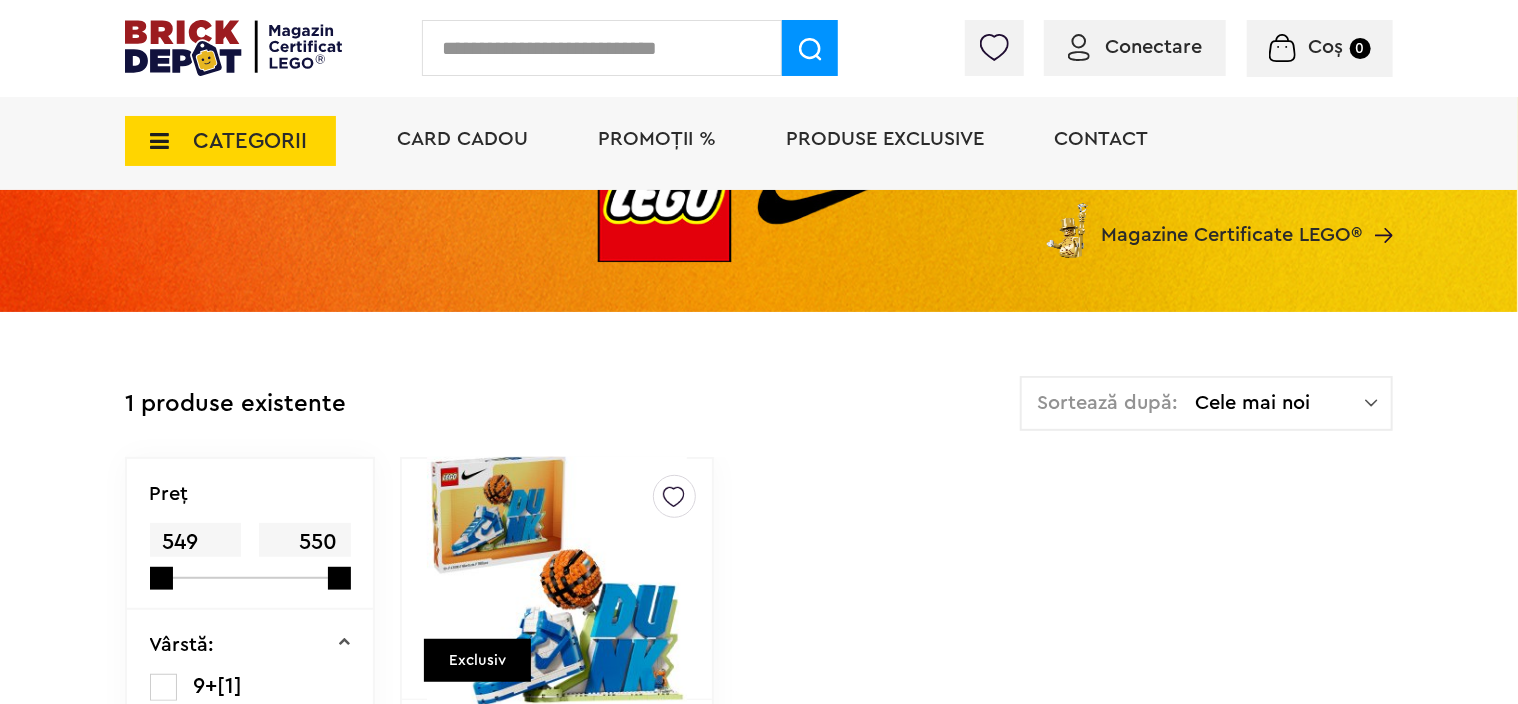 click on "CATEGORII" at bounding box center (250, 141) 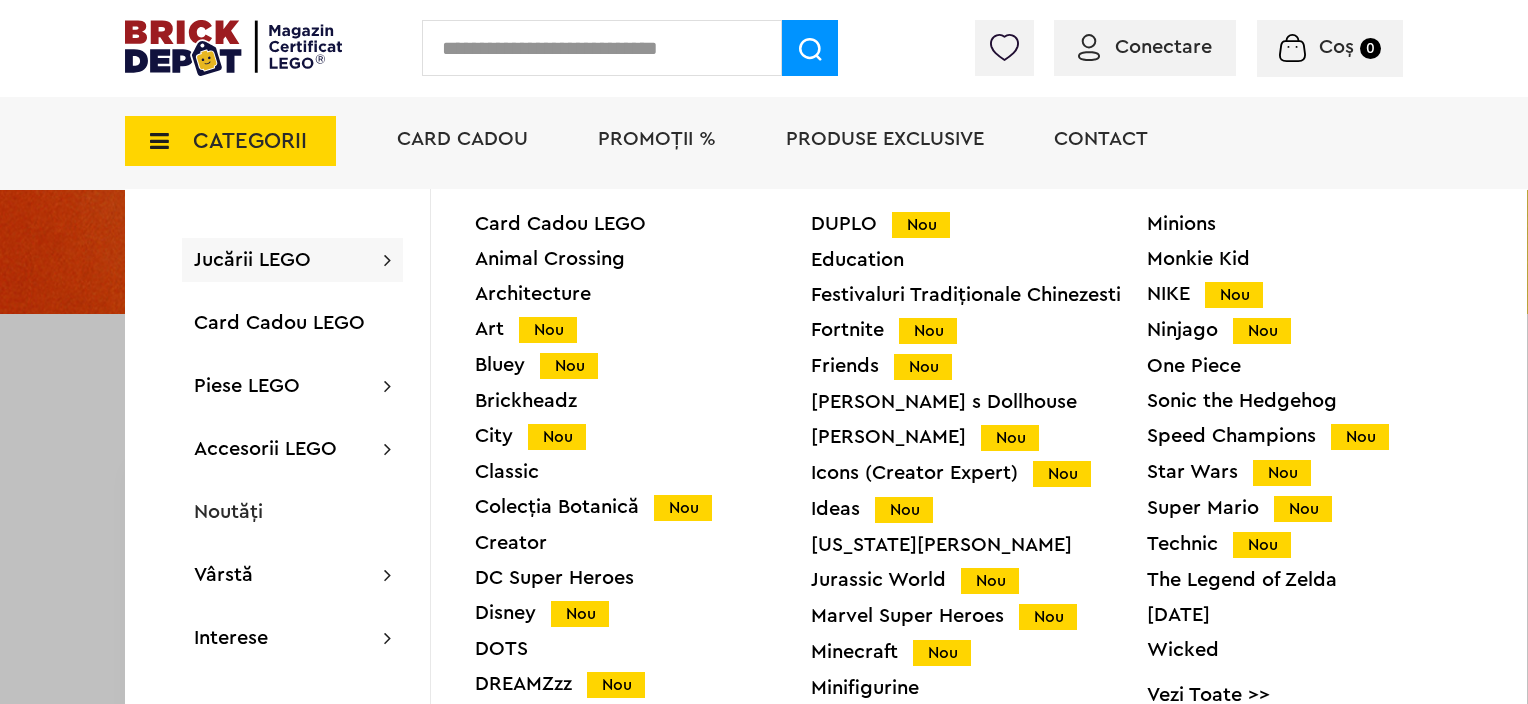 click on "Icons (Creator Expert) Nou" at bounding box center [979, 473] 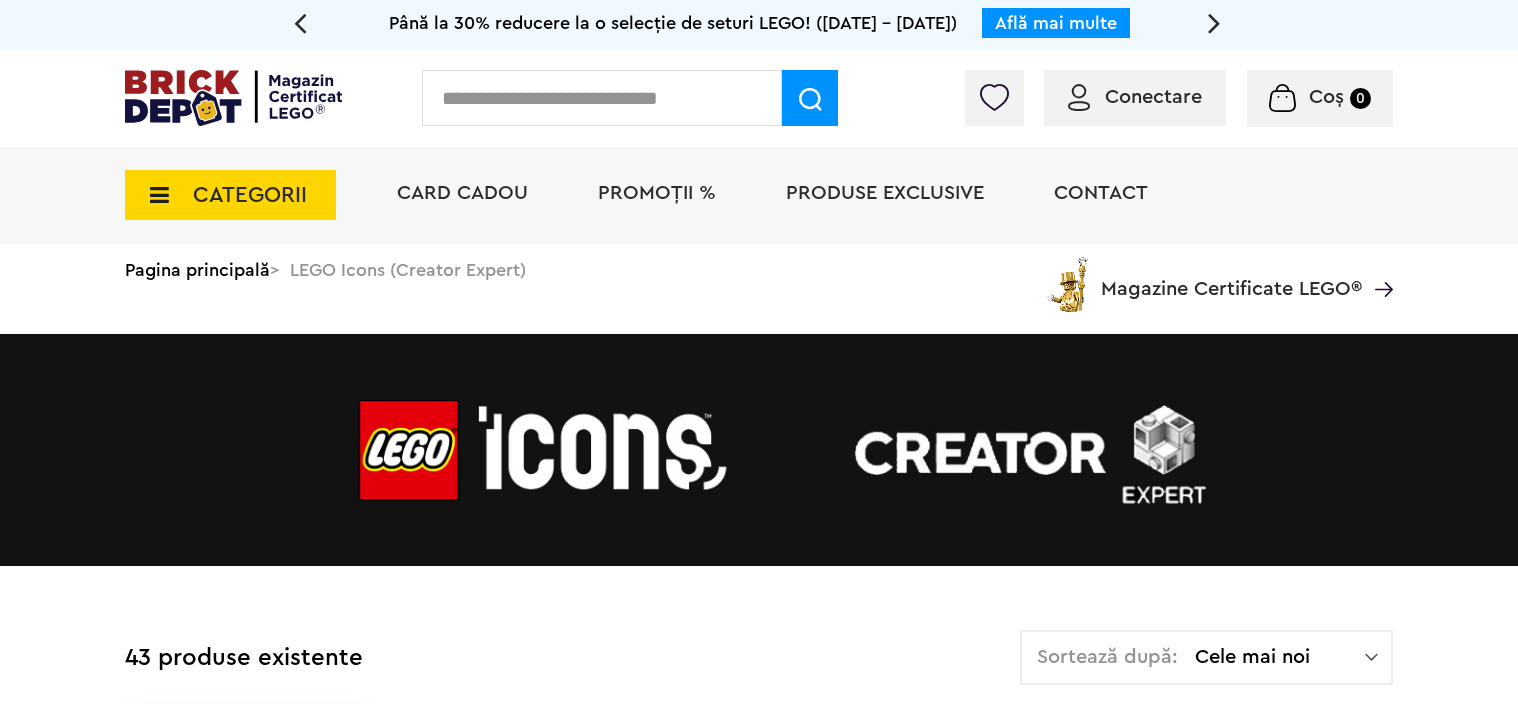 scroll, scrollTop: 74, scrollLeft: 0, axis: vertical 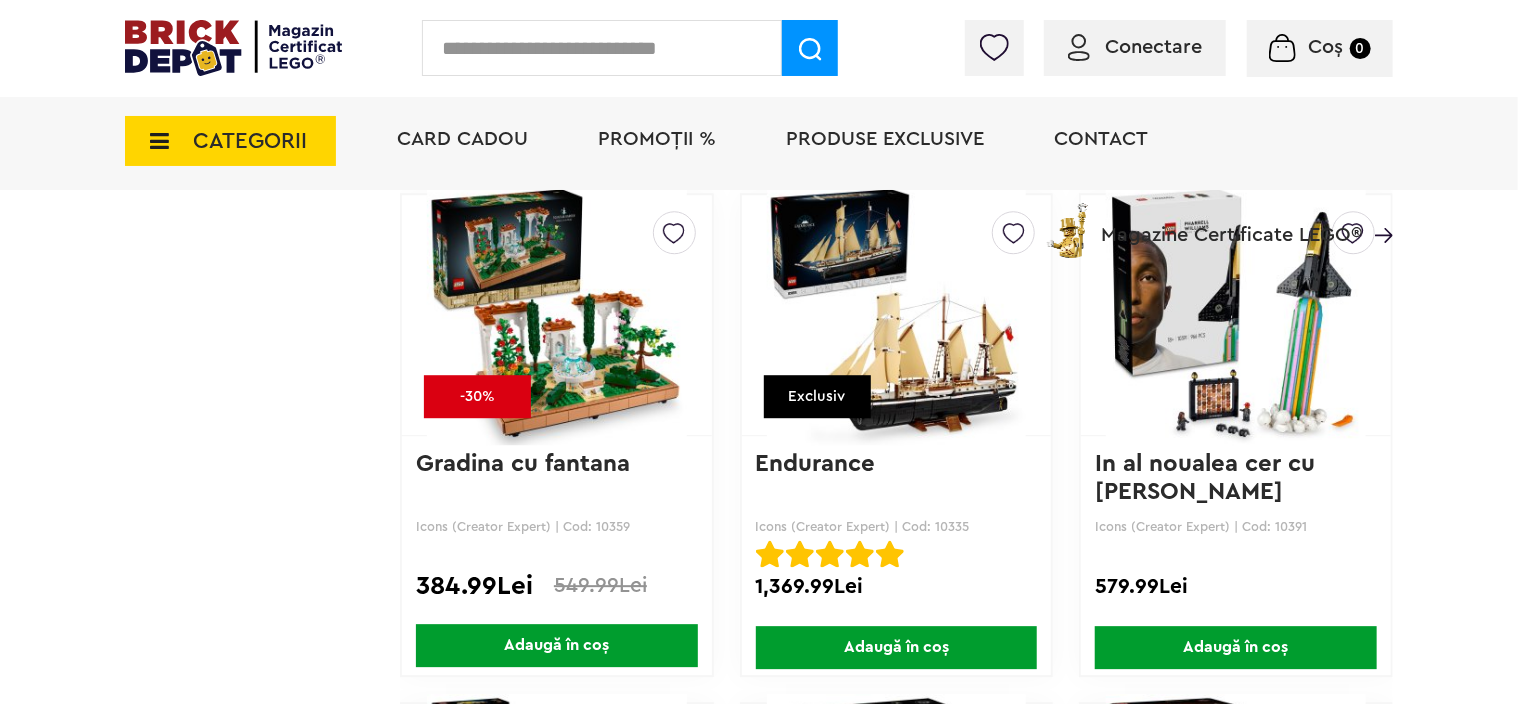 click at bounding box center (602, 48) 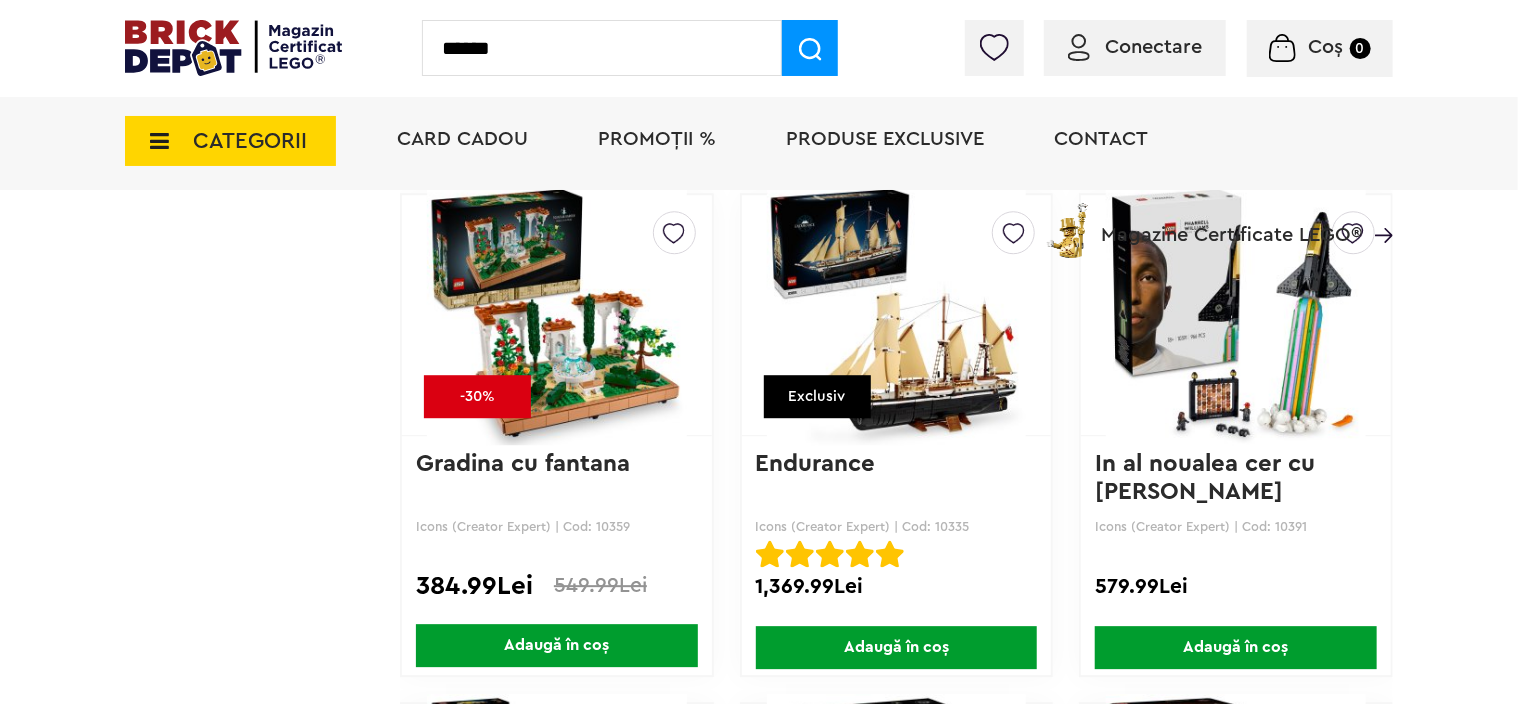 type on "******" 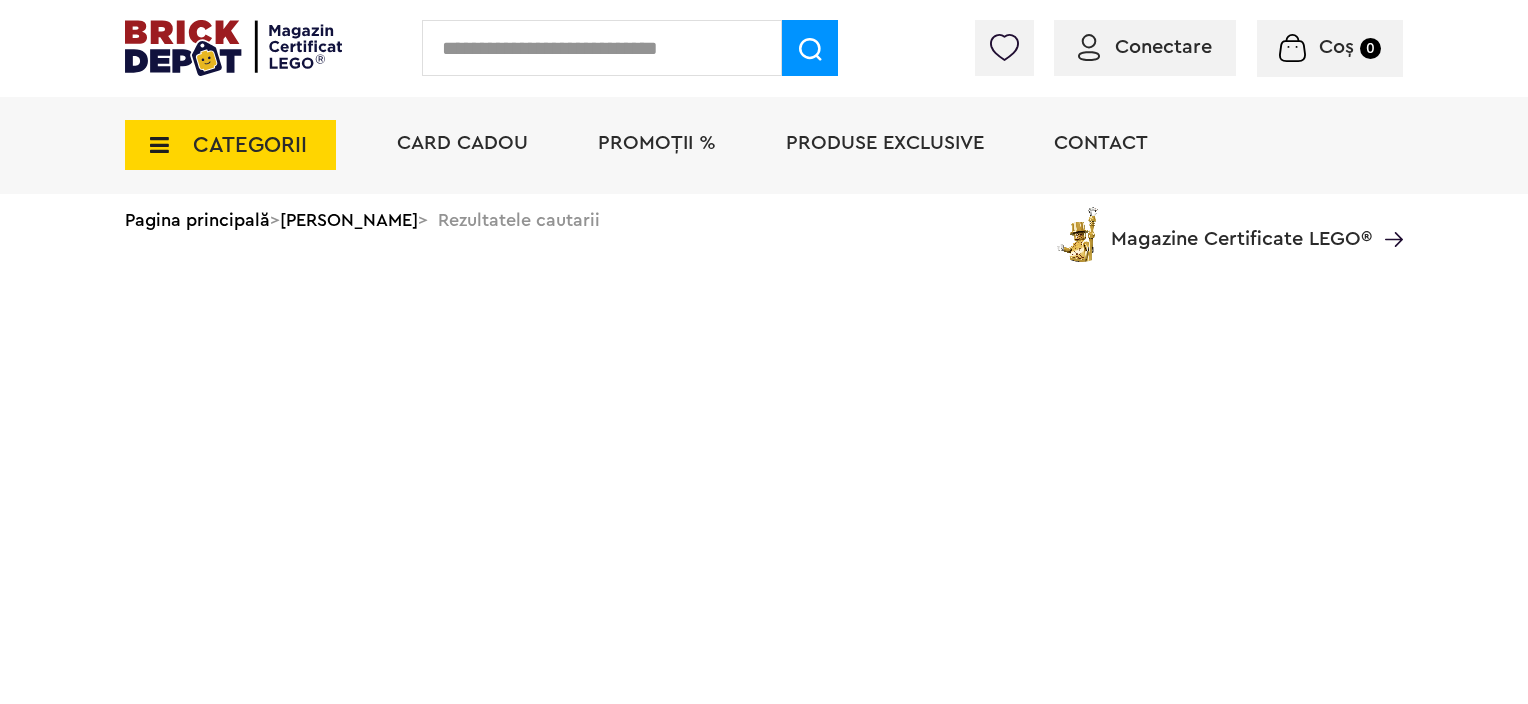 scroll, scrollTop: 0, scrollLeft: 0, axis: both 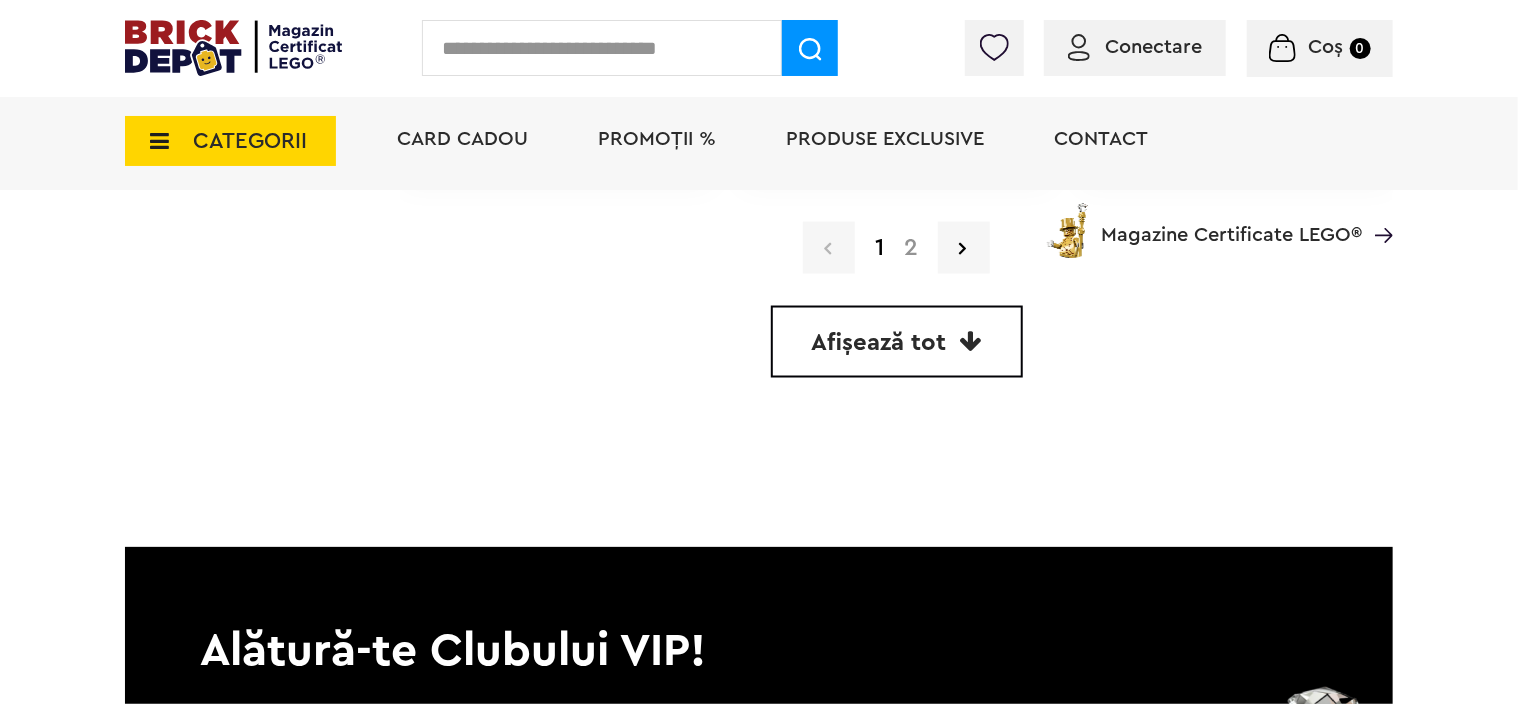 click on "Card Cadou    PROMOȚII %    Produse exclusive    Contact    Magazine Certificate LEGO®" at bounding box center [885, 175] 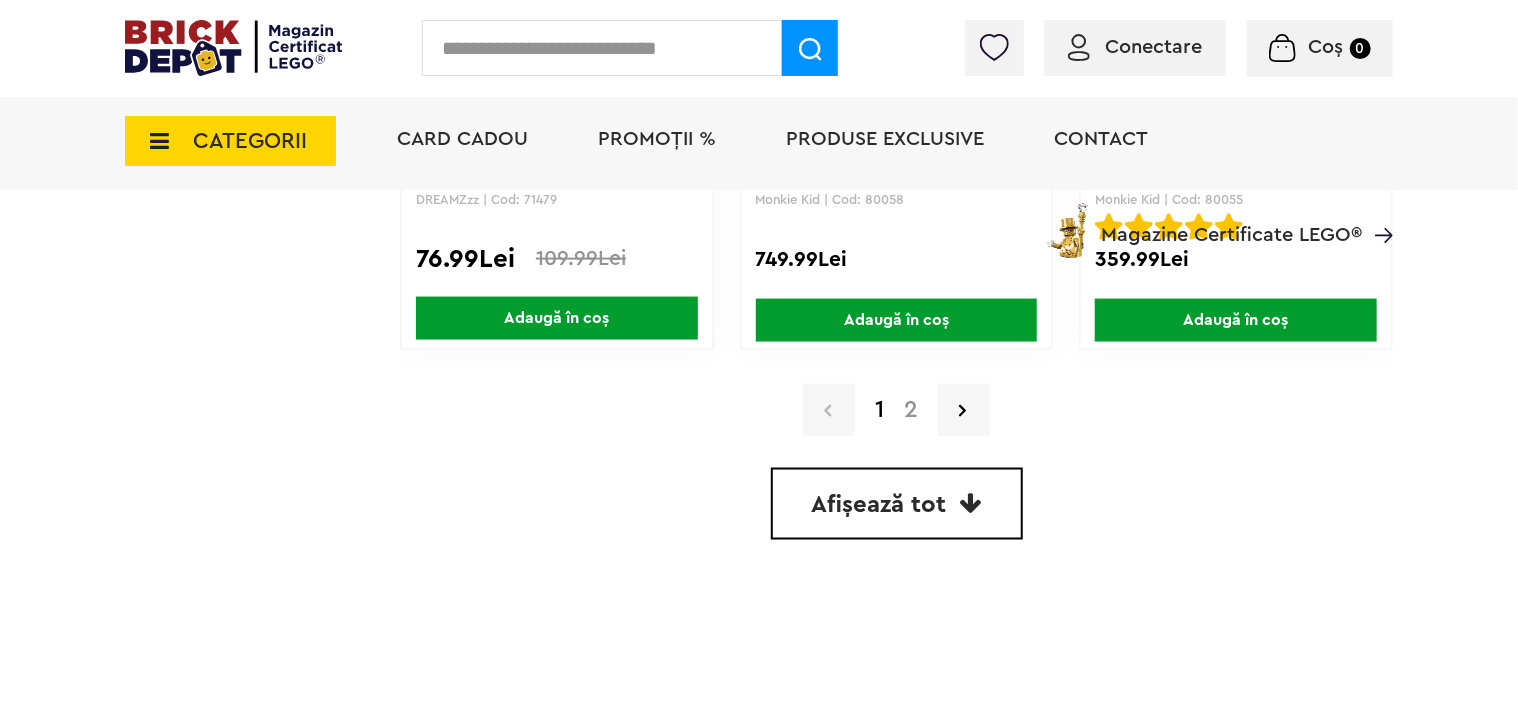 scroll, scrollTop: 5100, scrollLeft: 0, axis: vertical 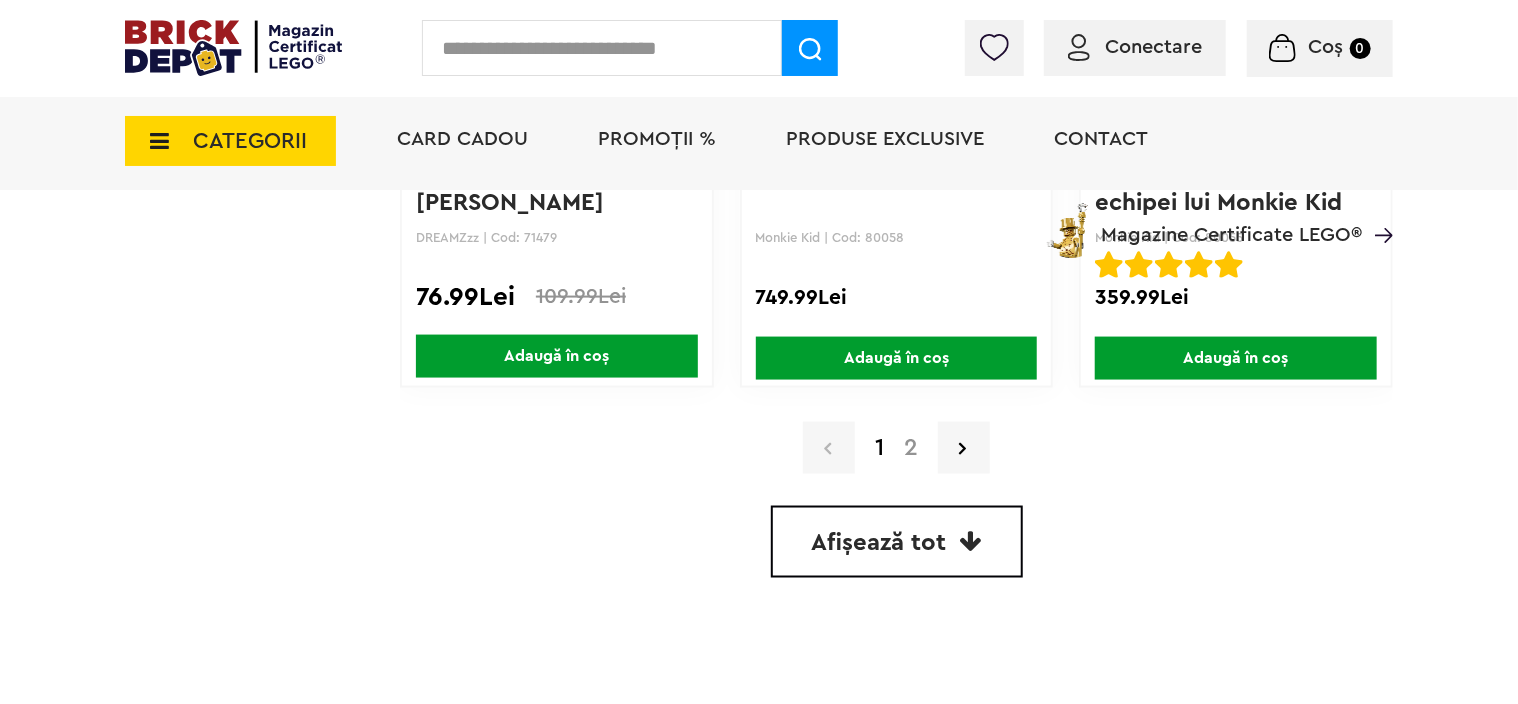 click on "Afișează tot" at bounding box center [879, 543] 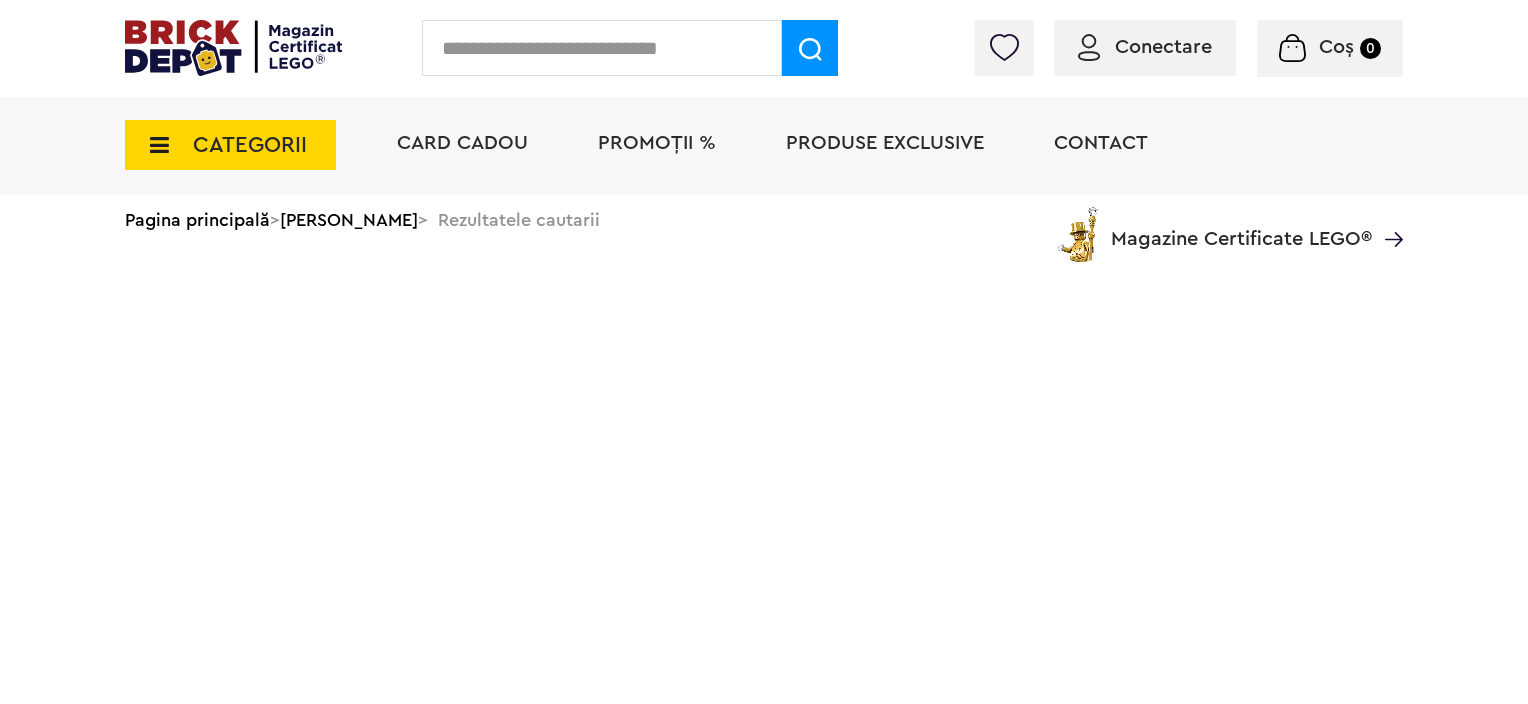 scroll, scrollTop: 0, scrollLeft: 0, axis: both 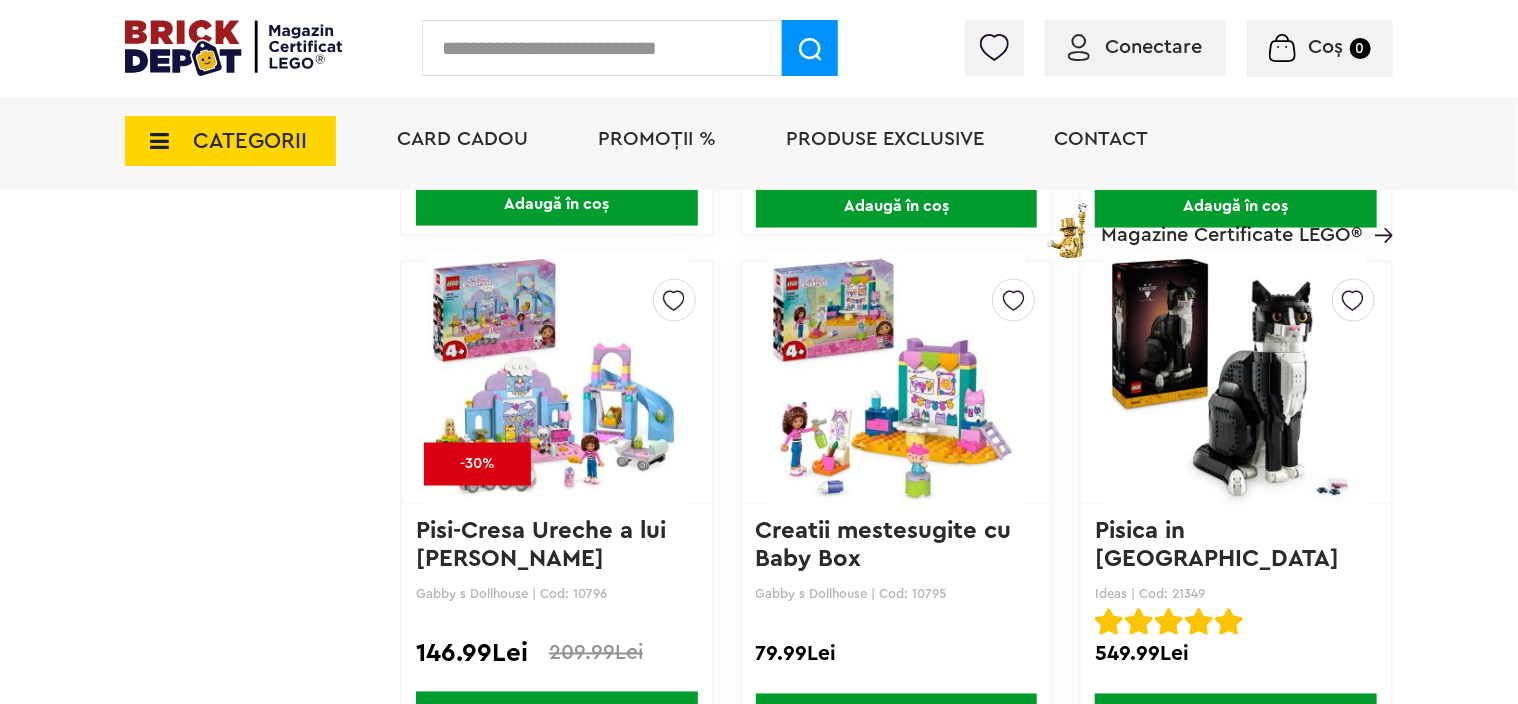 click at bounding box center (1236, 383) 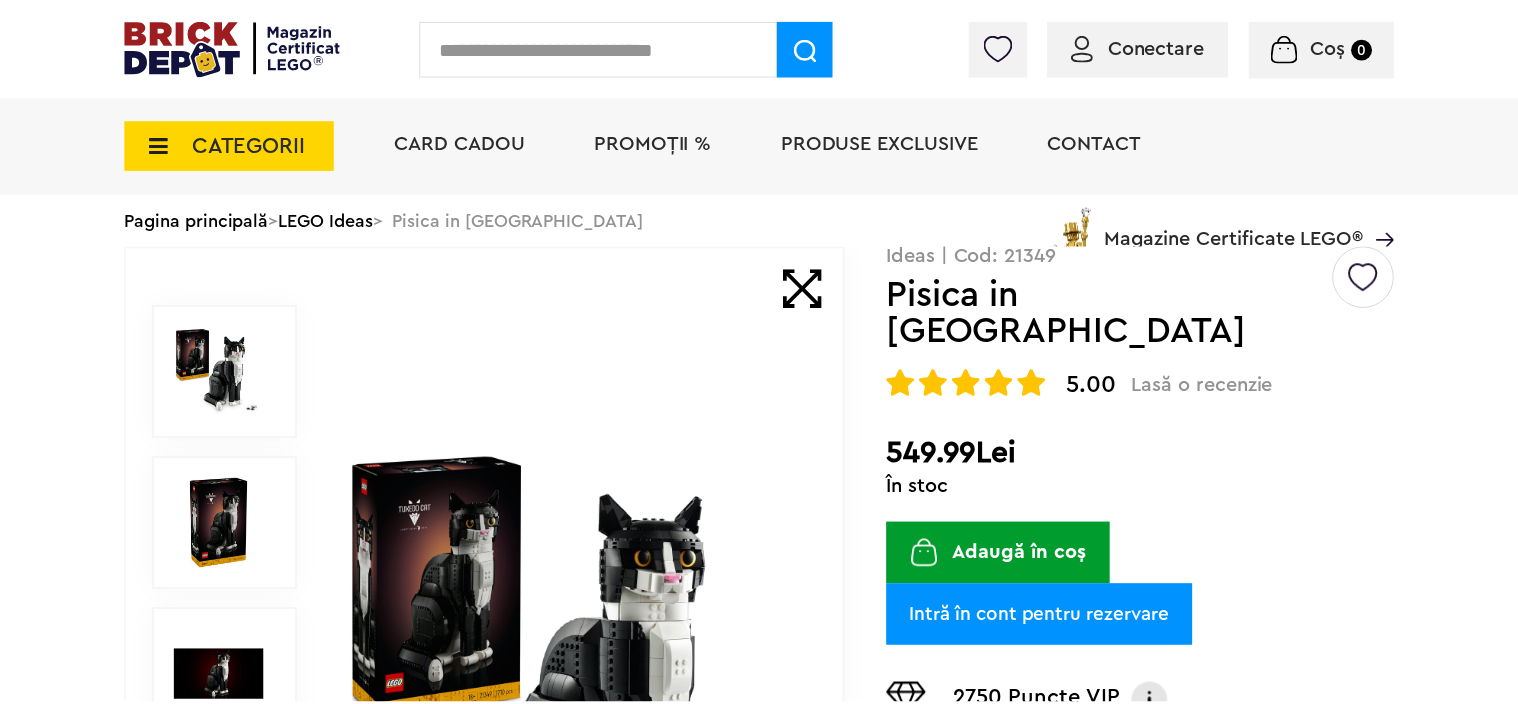 scroll, scrollTop: 0, scrollLeft: 0, axis: both 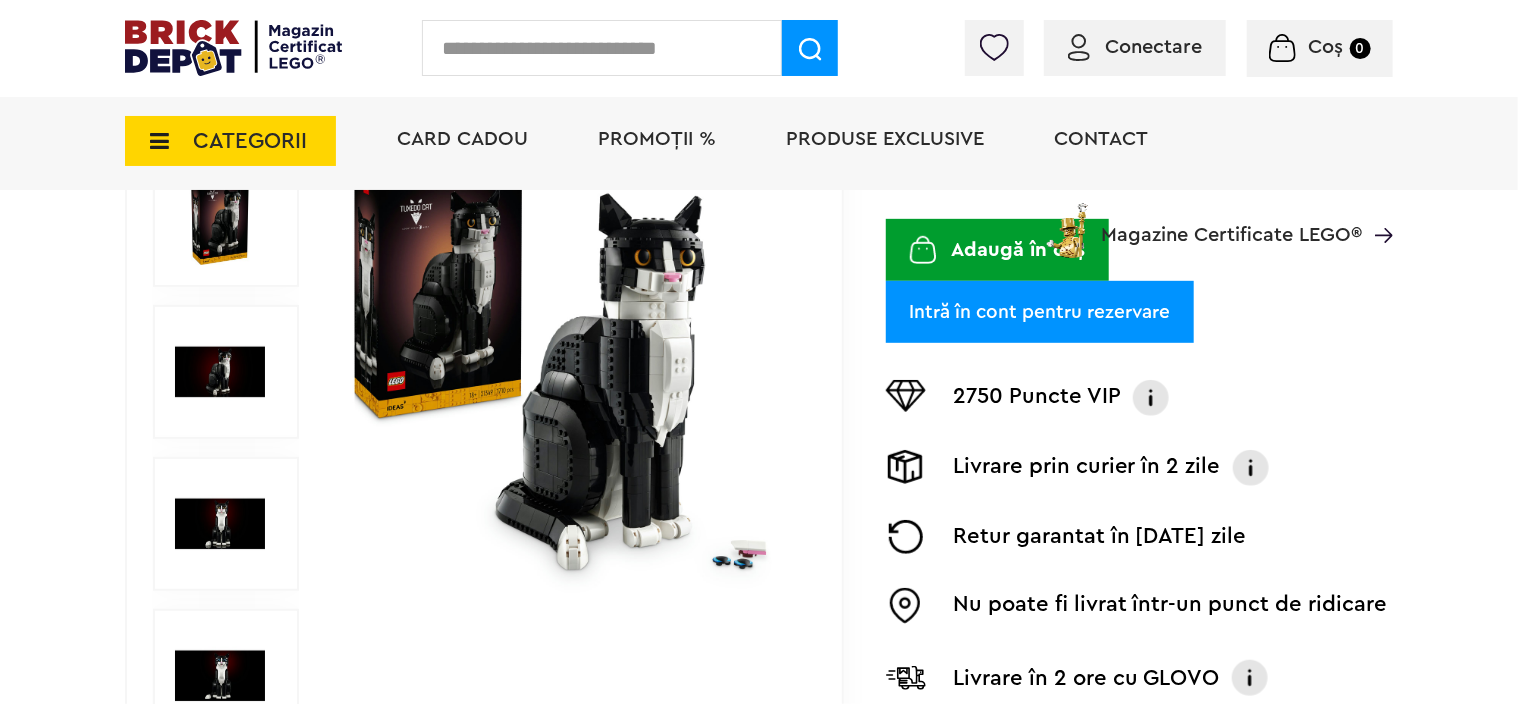 click at bounding box center (220, 372) 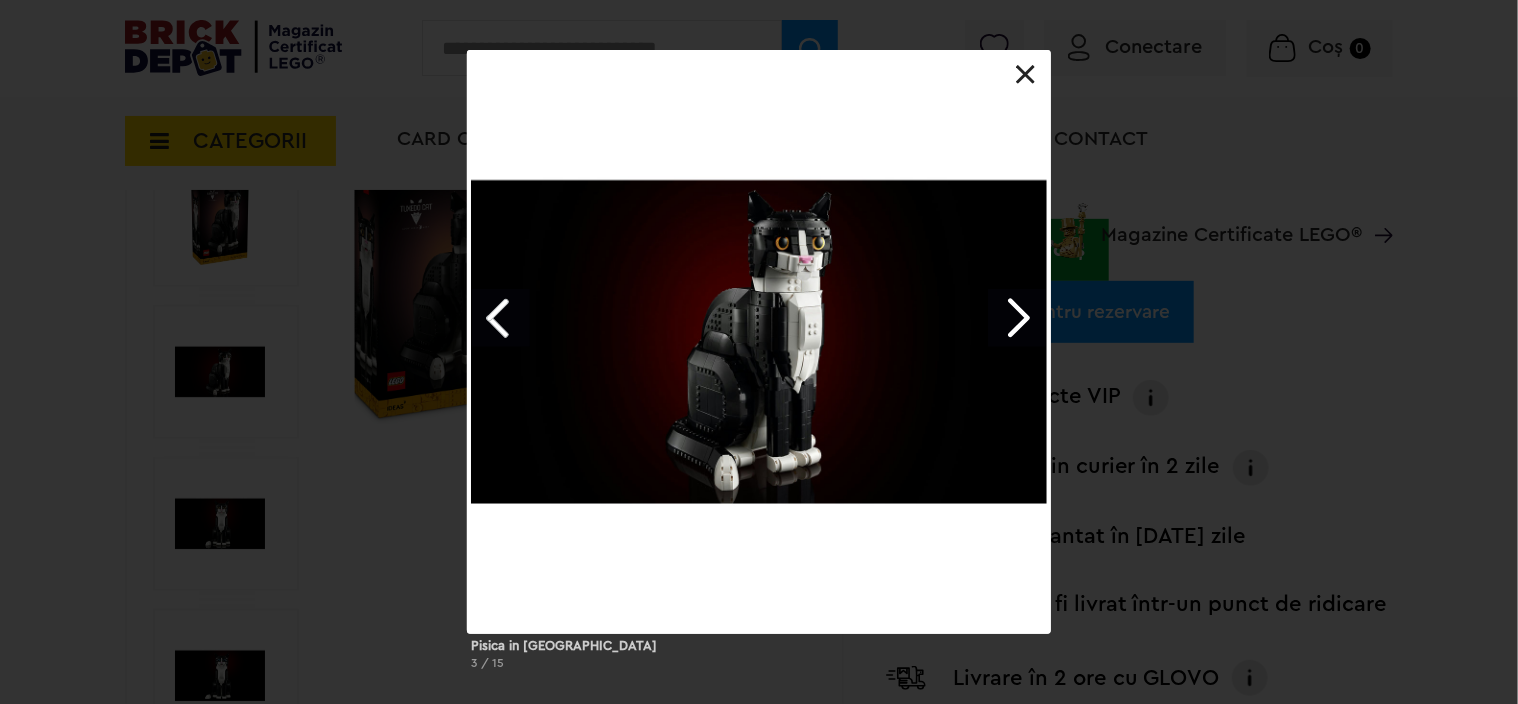 click on "Pisica in smoching 3 / 15" at bounding box center (759, 368) 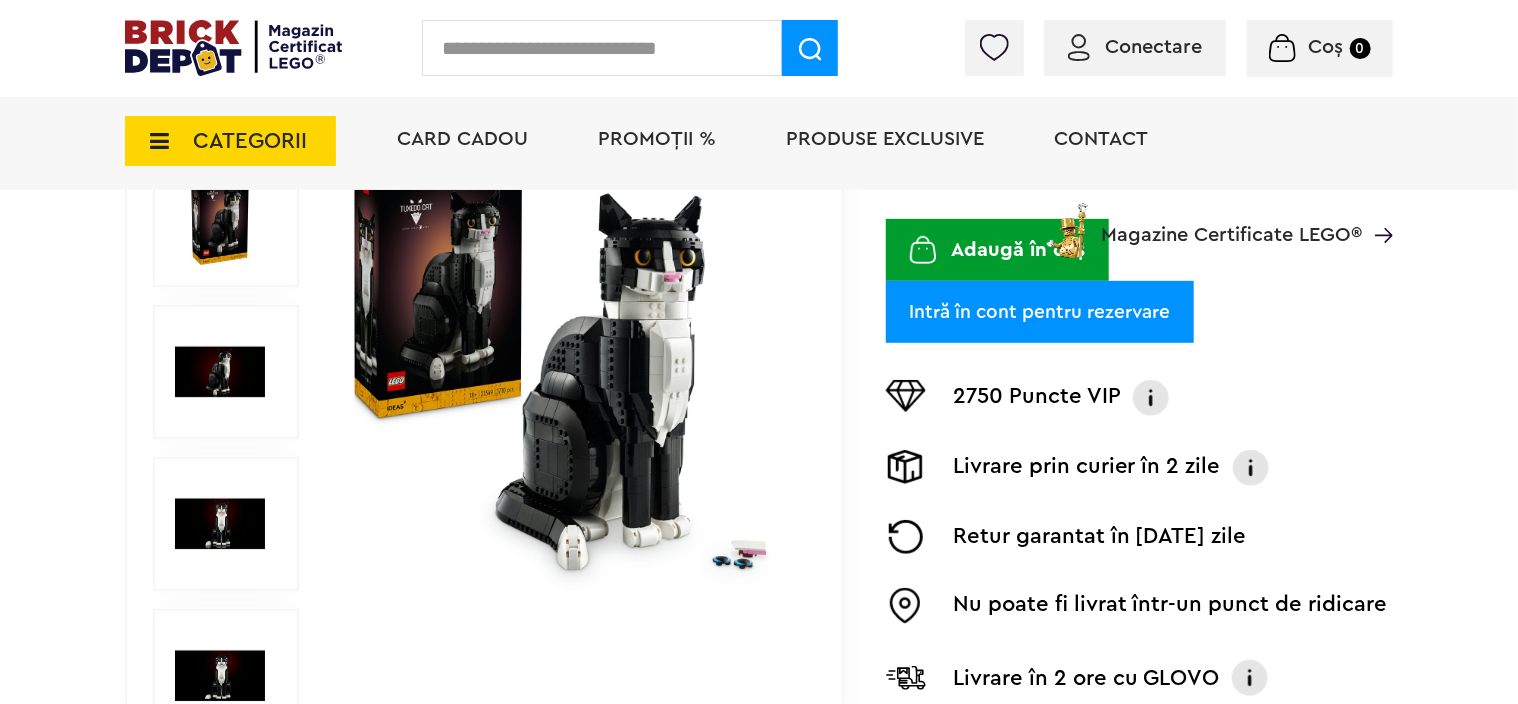 click on "CATEGORII
Jucării LEGO
Card Cadou LEGO Animal Crossing Architecture Art Nou Bluey Nou Brickheadz City Nou Classic Colecția Botanică Nou Creator DC Super Heroes Disney Nou DOTS DREAMZzz Nou DUPLO Nou Education Festivaluri Tradiţionale Chinezesti Fortnite Nou Friends Nou Gabby s Dollhouse Harry Potter Nou Icons (Creator Expert) Nou Ideas Nou Indiana Jones Jurassic World Nou Marvel Super Heroes Nou Minecraft Nou Minifigurine Minions Monkie Kid NIKE Nou Ninjago Nou One Piece Sonic the Hedgehog Speed Champions Nou Star Wars Nou Super Mario Nou Technic Nou The Legend of Zelda Wednesday Wicked Vezi Toate >> Card Cadou LEGO
Piese LEGO
Accesorii Nou Animale Autocolante Caramizi Nou Caramizi cu panta Nou Caramizi curbate Nou Caramizi rotunde Nou Caramizi speciale Nou Componente Figurine actiune Nou Minifigurine Minifigurine - Accesorii Minifigurine - Parti componente Piese decorate Nou Placi Nou Placi cu unghiuri ascutite Nou Placi netede Nou Placi netede modificate Nou Nou" at bounding box center (759, 175) 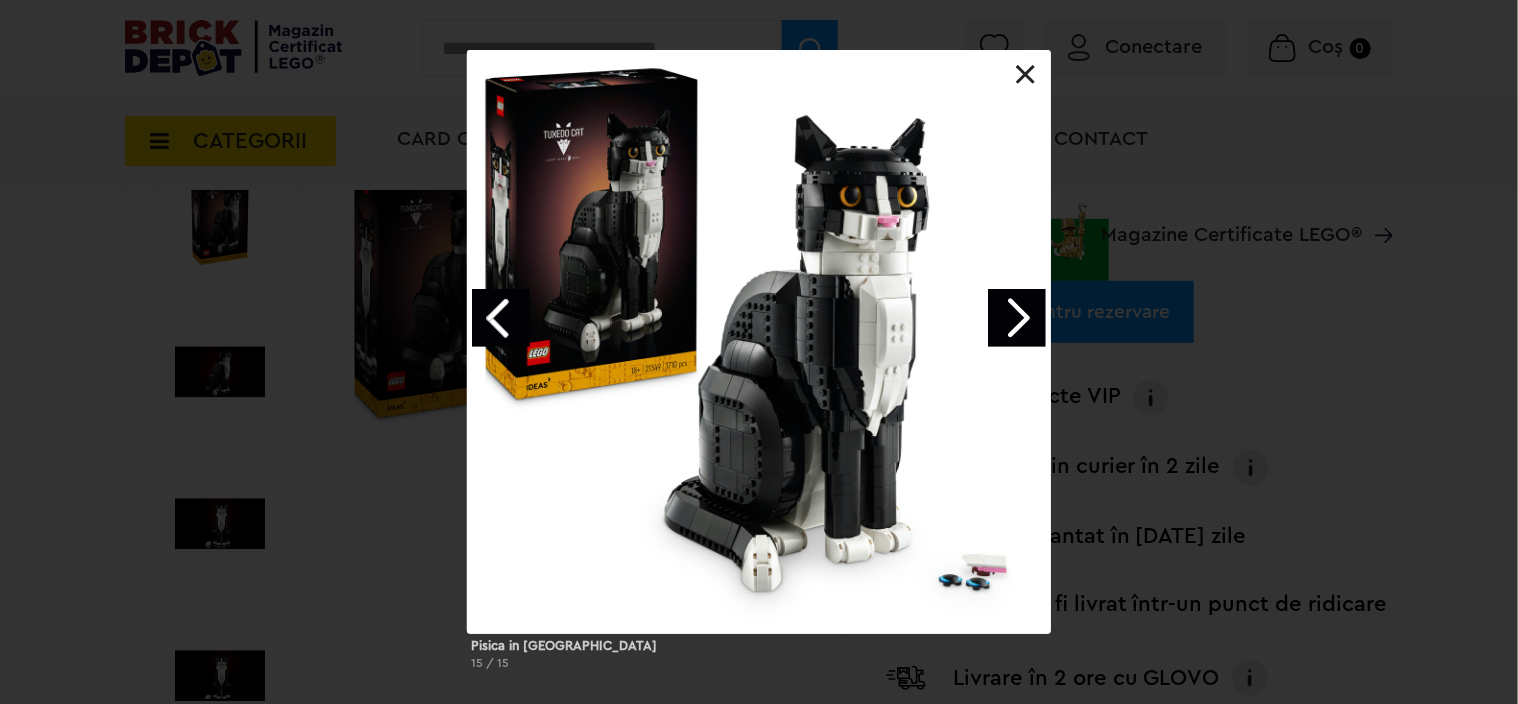 click on "Pisica in smoching 15 / 15" at bounding box center (759, 368) 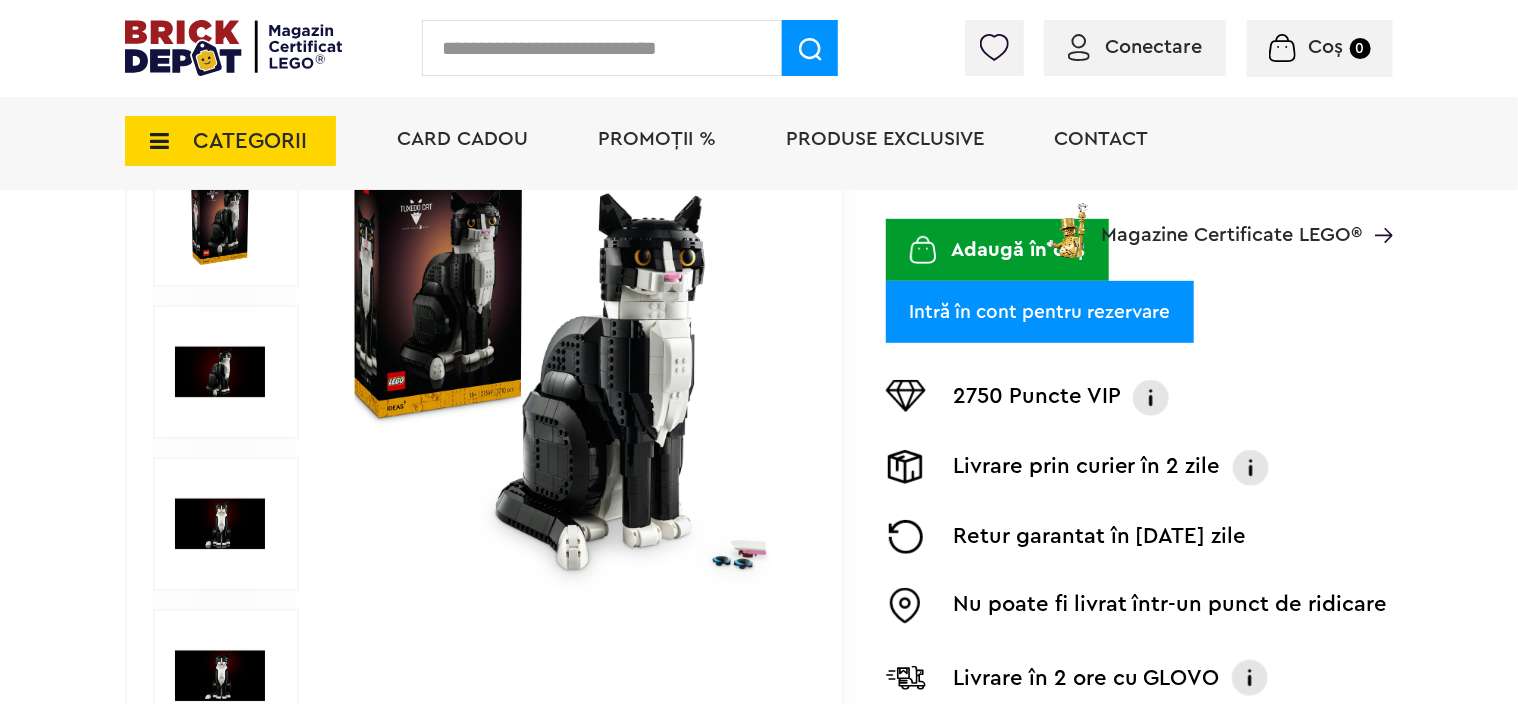 click at bounding box center [571, 373] 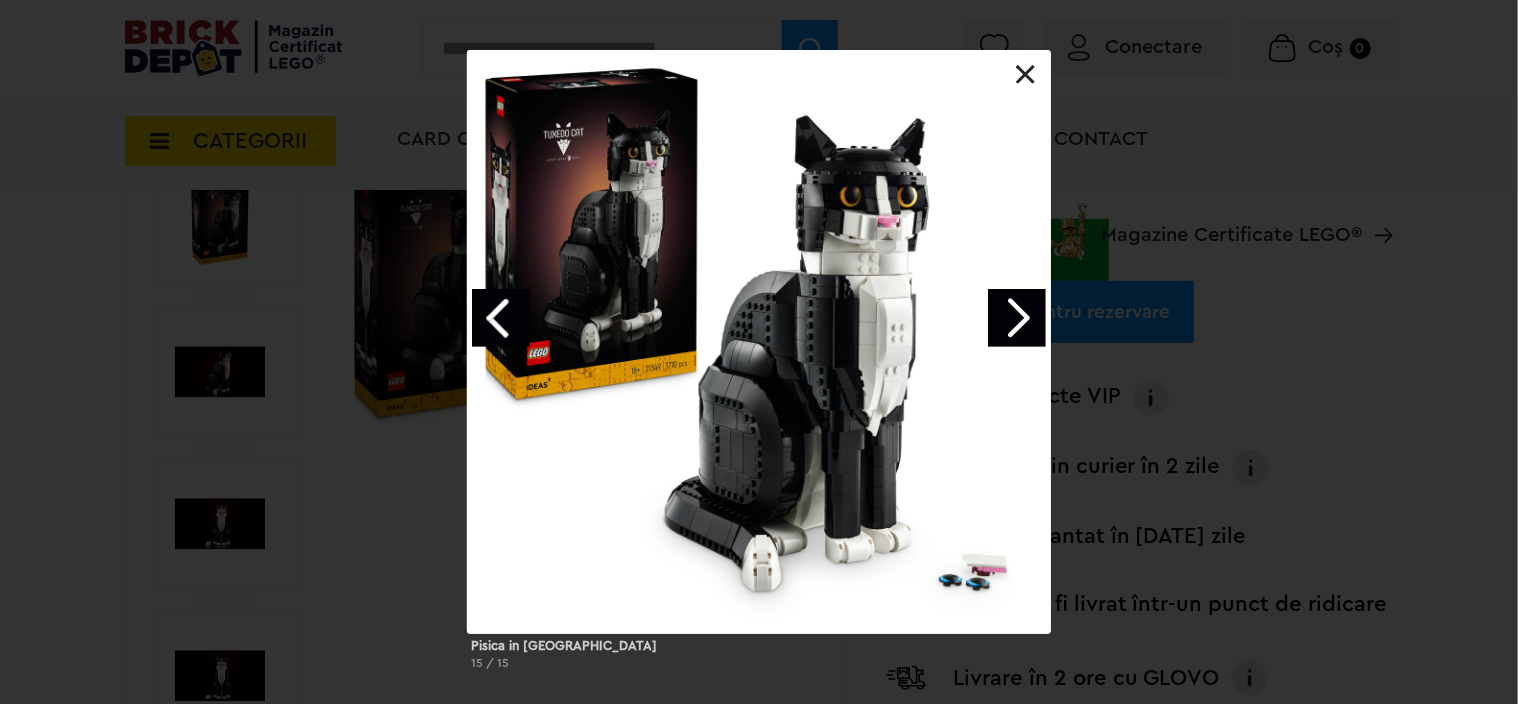 click on "Pisica in smoching 15 / 15" at bounding box center [759, 368] 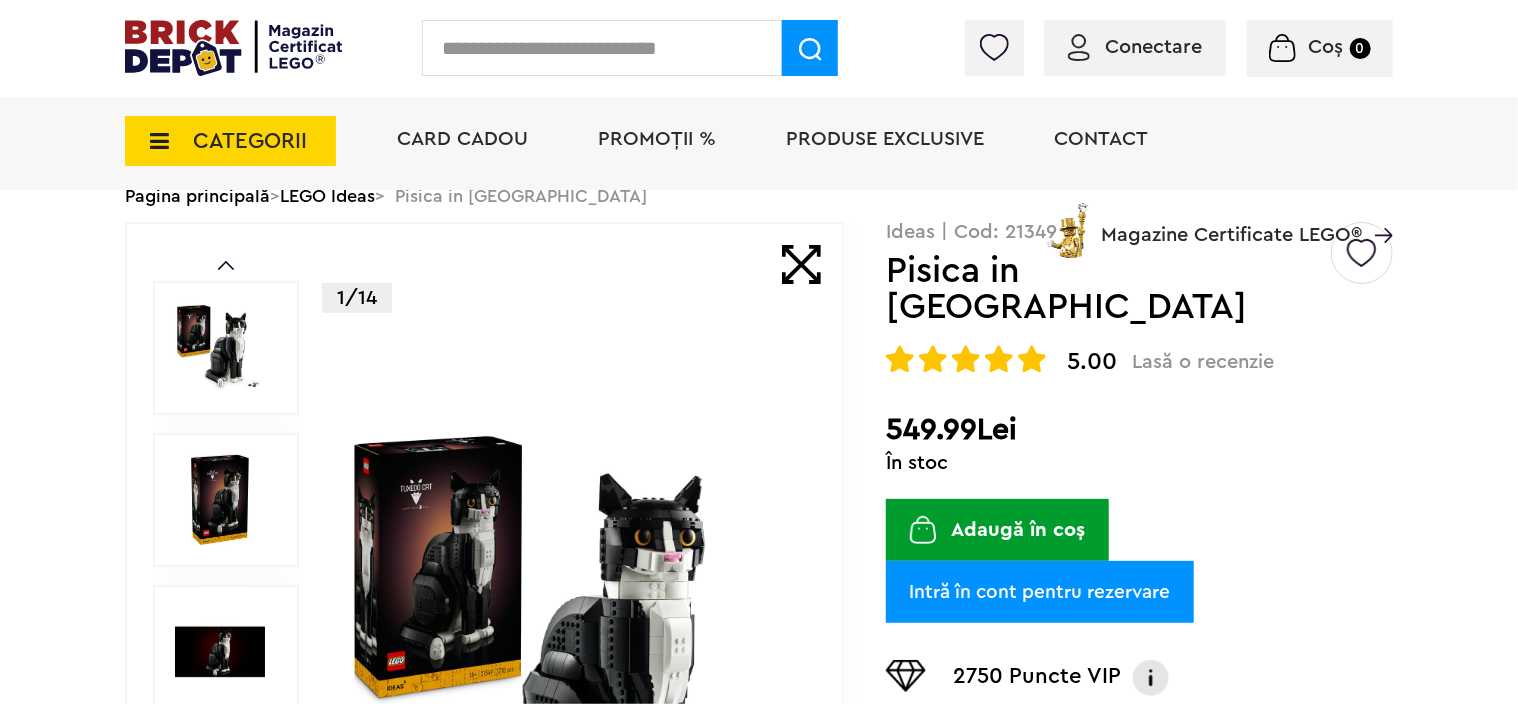 scroll, scrollTop: 0, scrollLeft: 0, axis: both 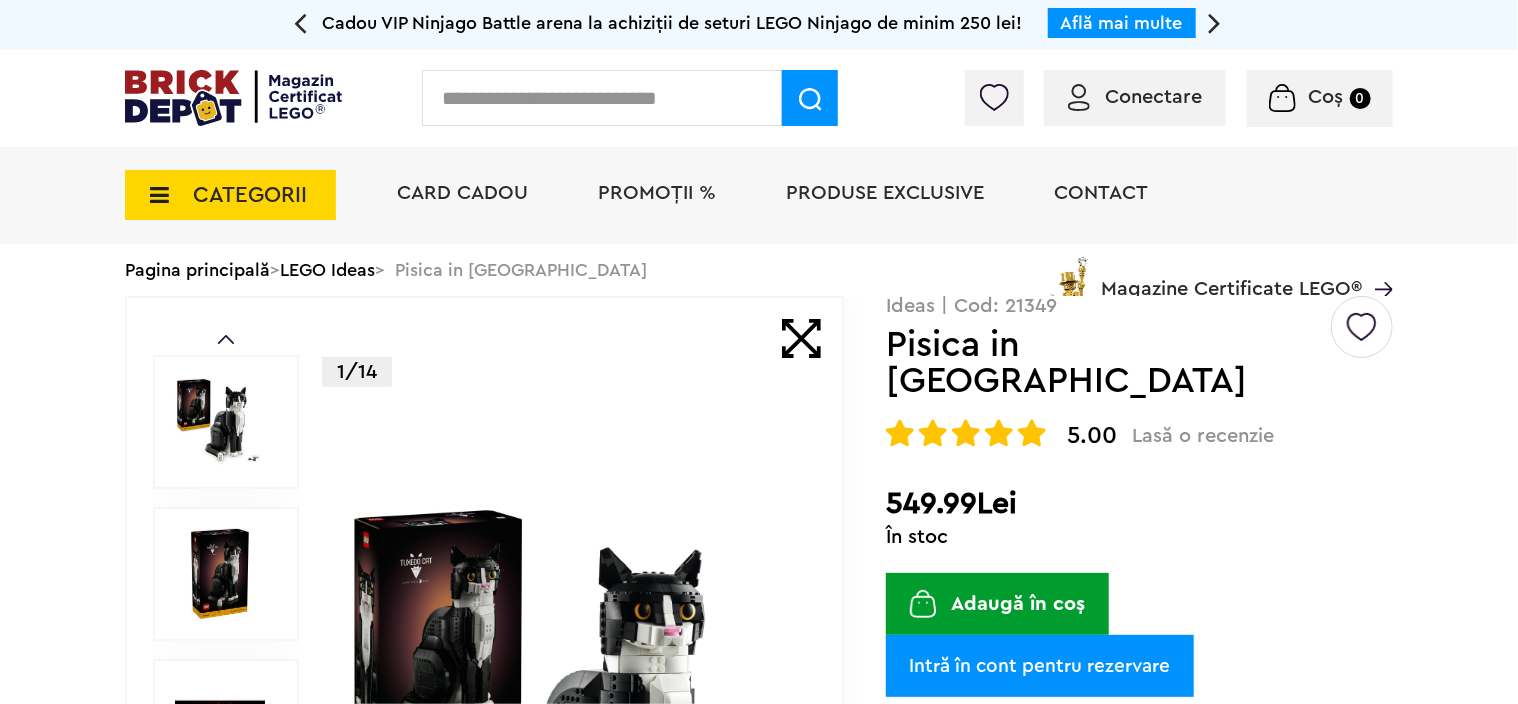 click on "PROMOȚII %" at bounding box center (657, 193) 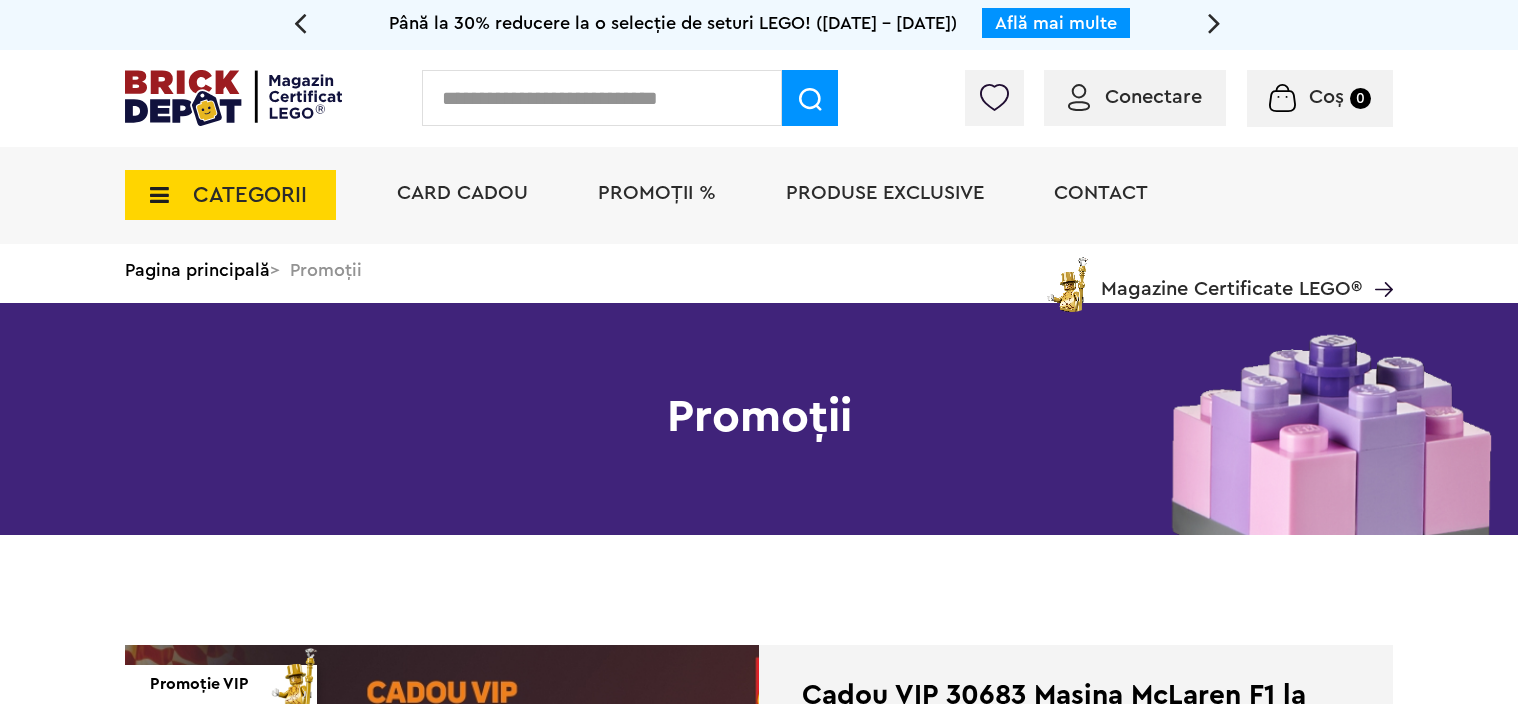 scroll, scrollTop: 0, scrollLeft: 0, axis: both 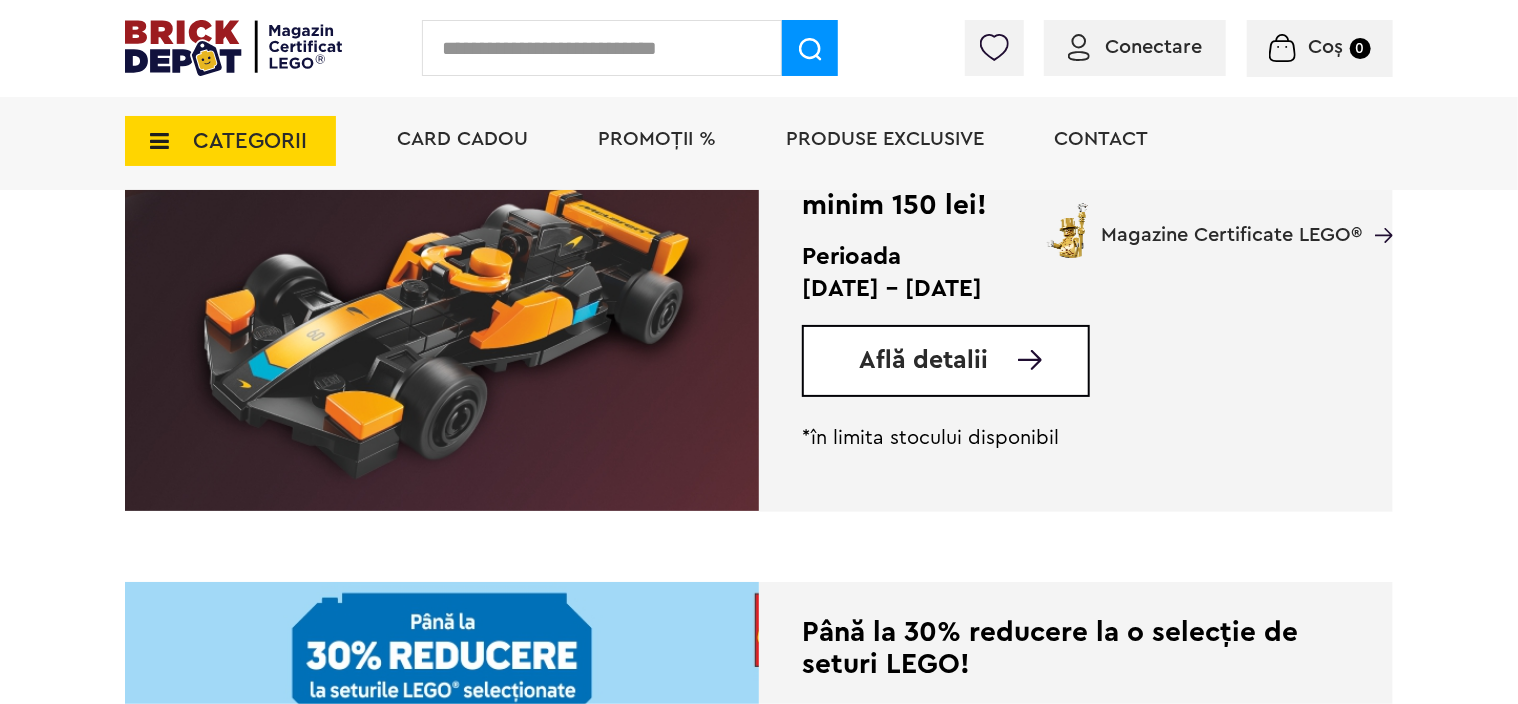 click on "Află detalii" at bounding box center (923, 360) 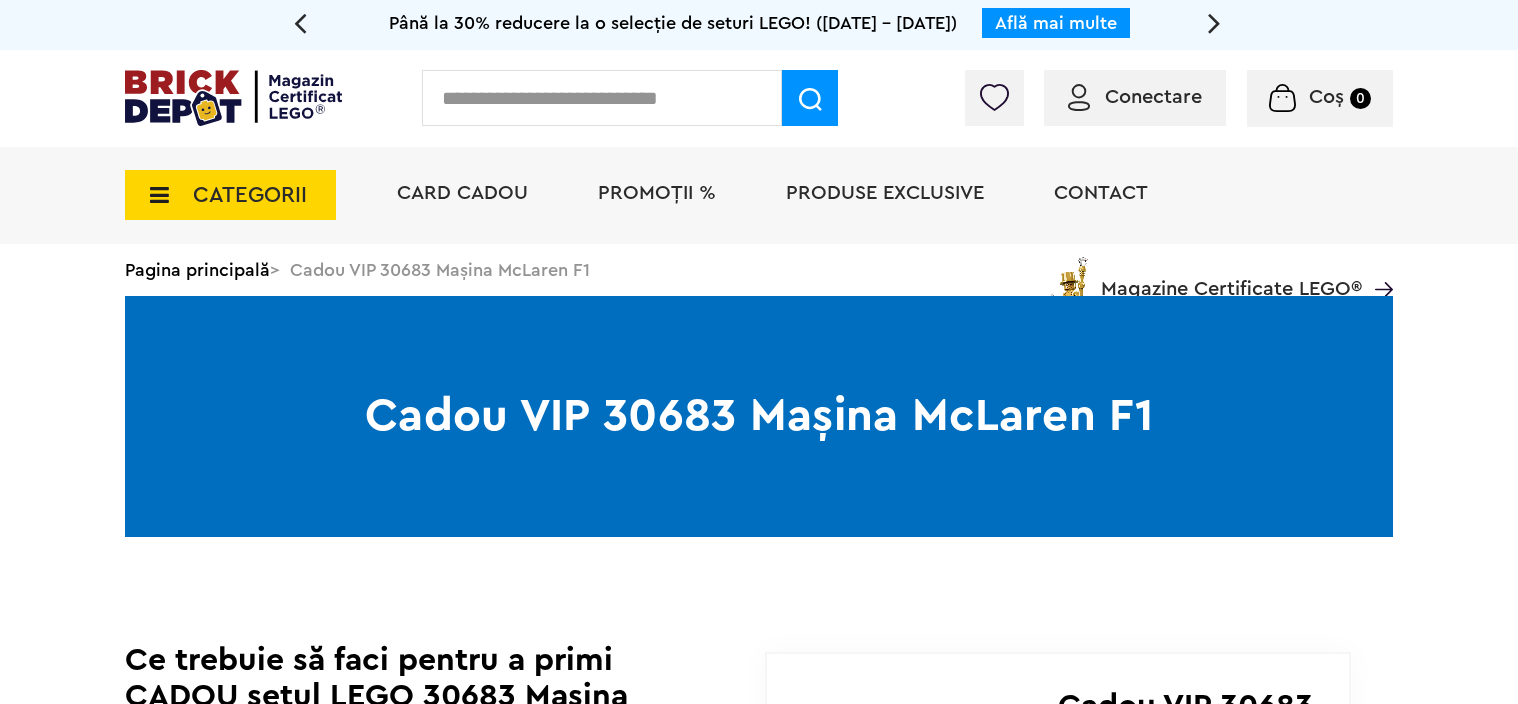 scroll, scrollTop: 0, scrollLeft: 0, axis: both 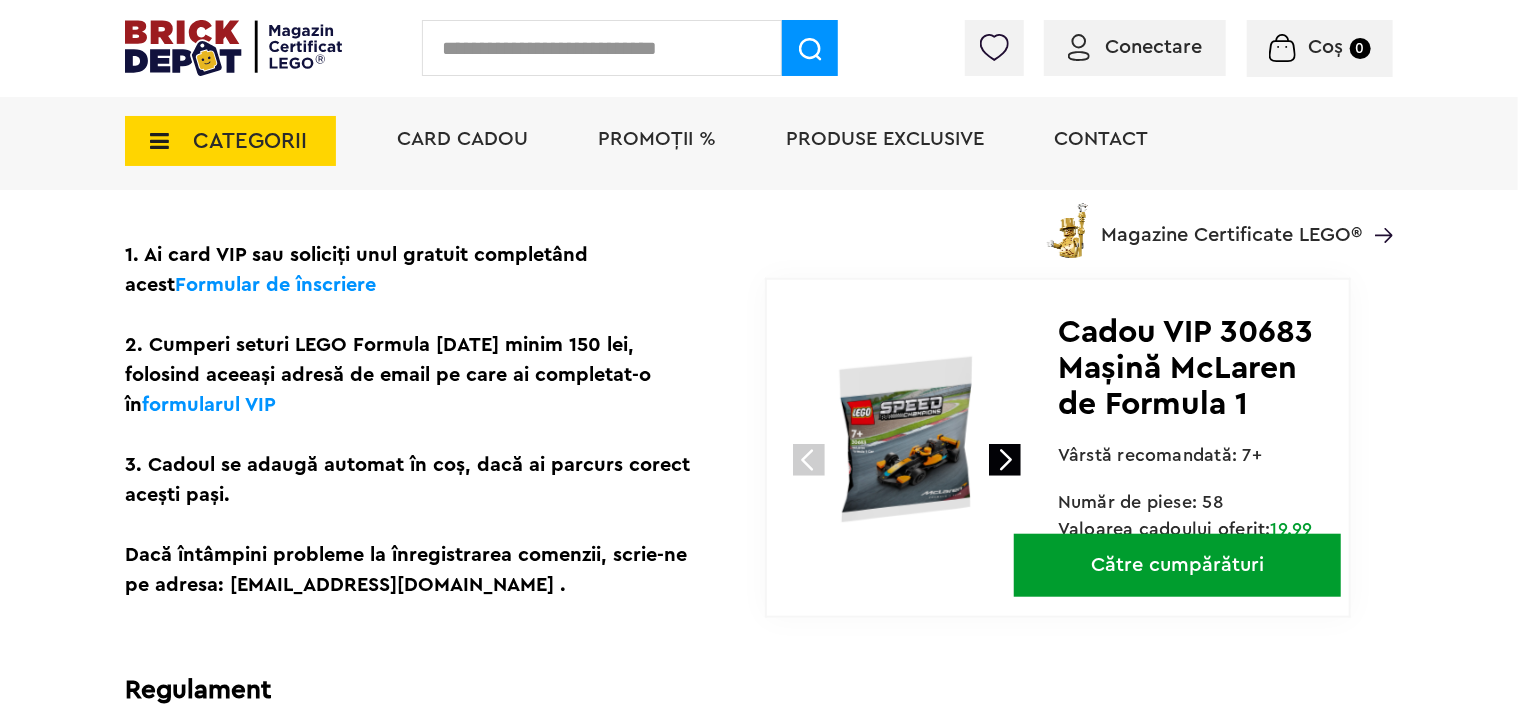 click at bounding box center [1005, 460] 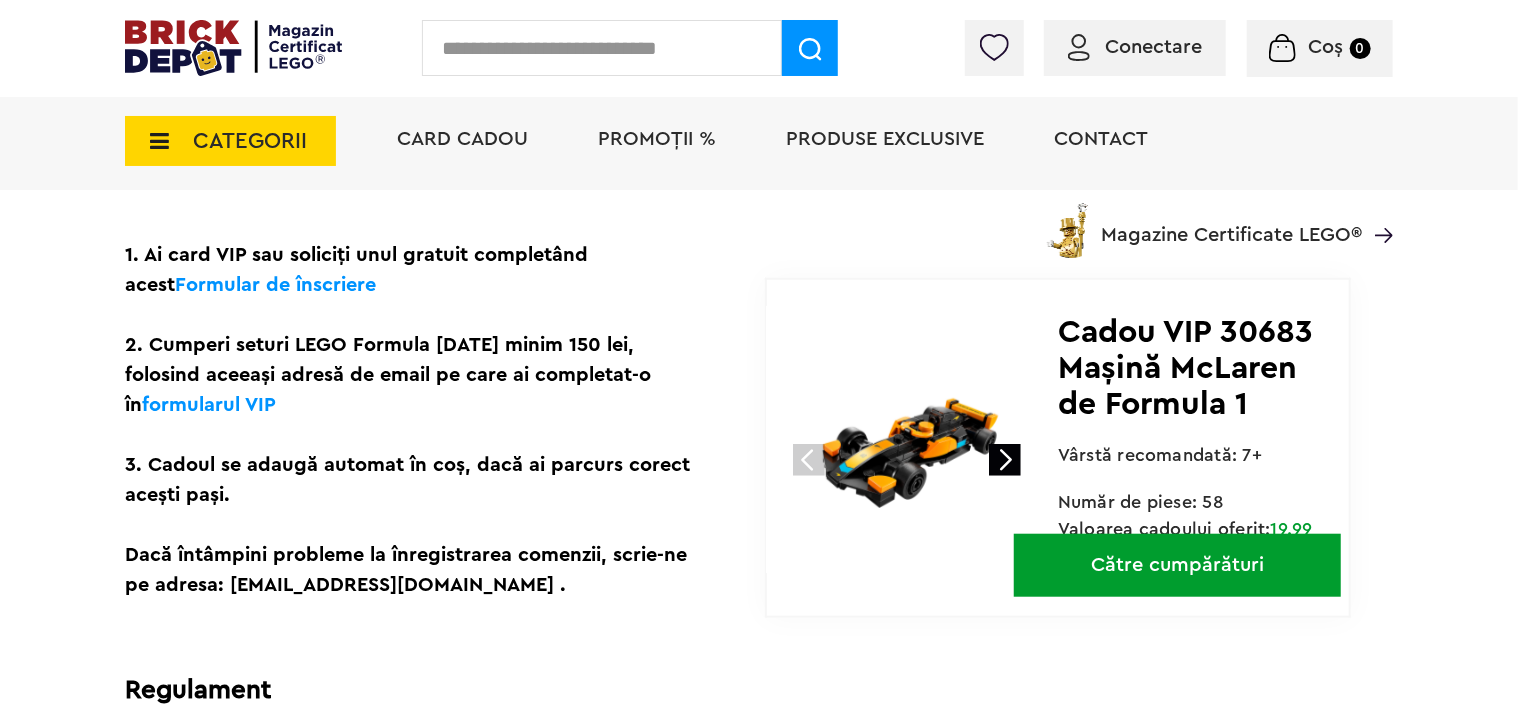 click at bounding box center [1005, 460] 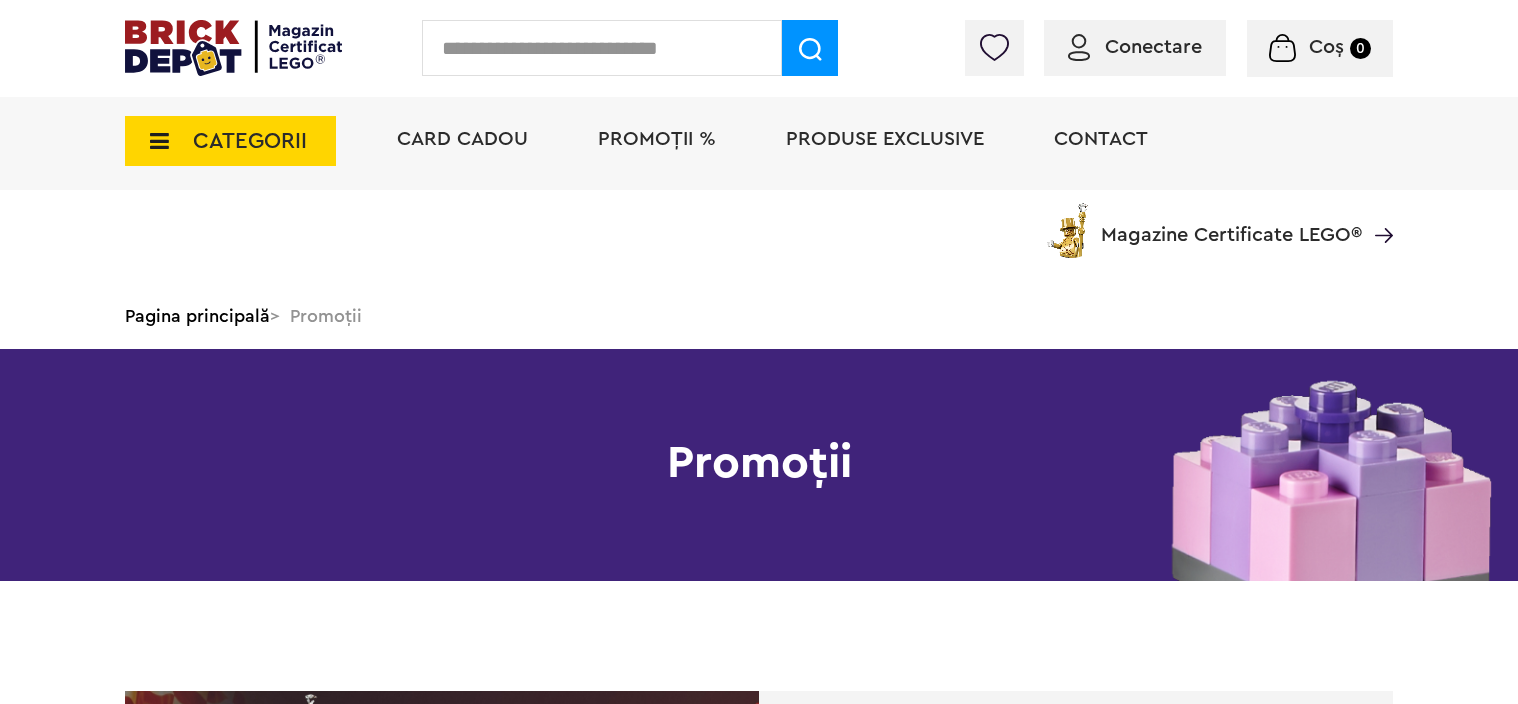 scroll, scrollTop: 600, scrollLeft: 0, axis: vertical 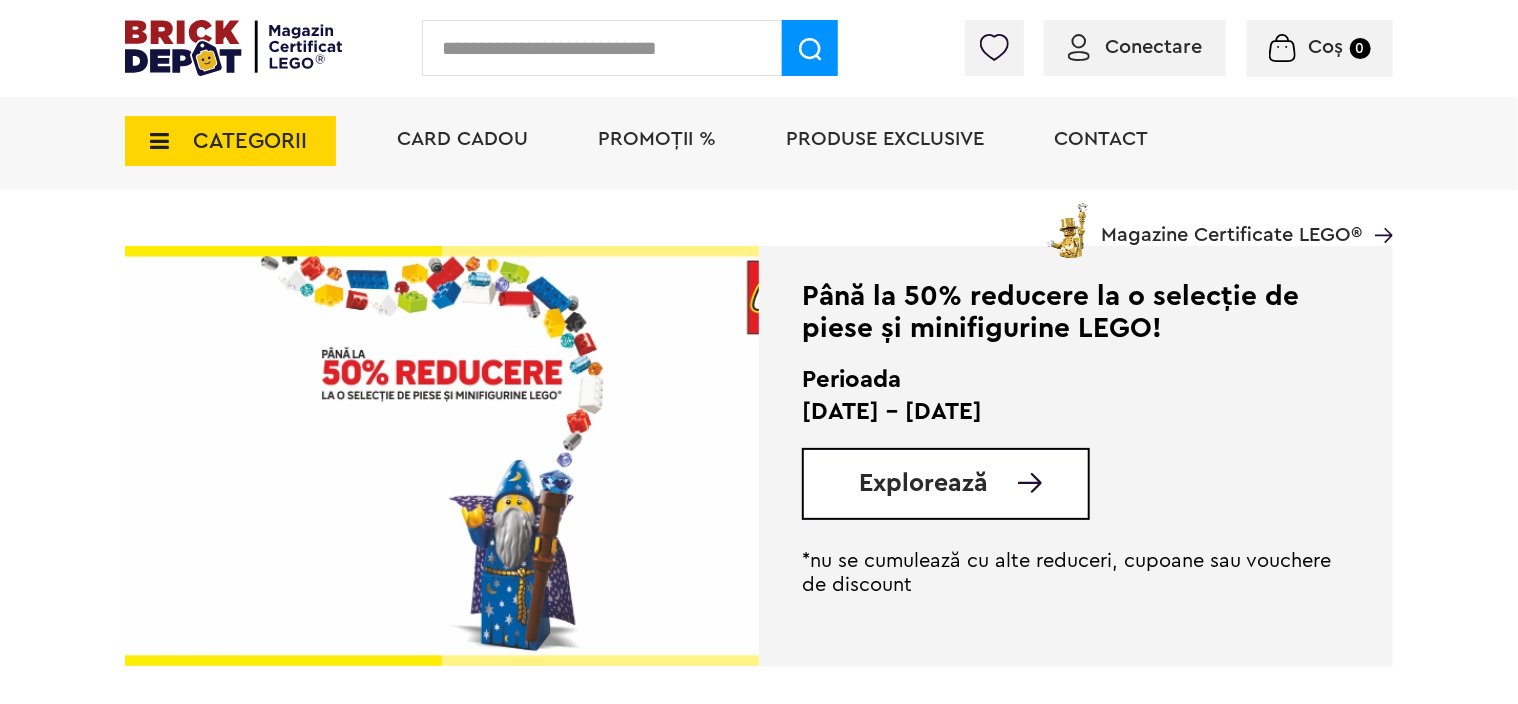 click on "Explorează" at bounding box center (946, 484) 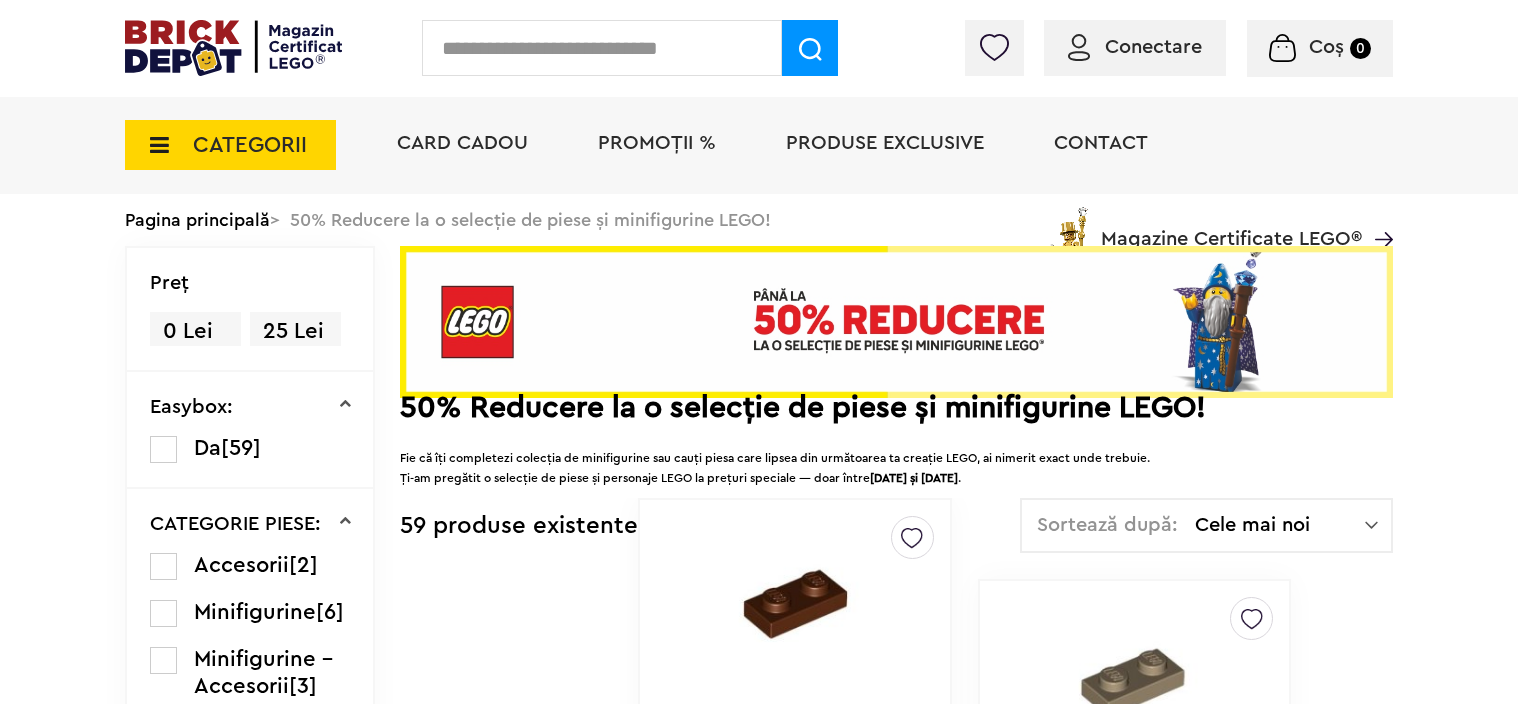 scroll, scrollTop: 0, scrollLeft: 0, axis: both 